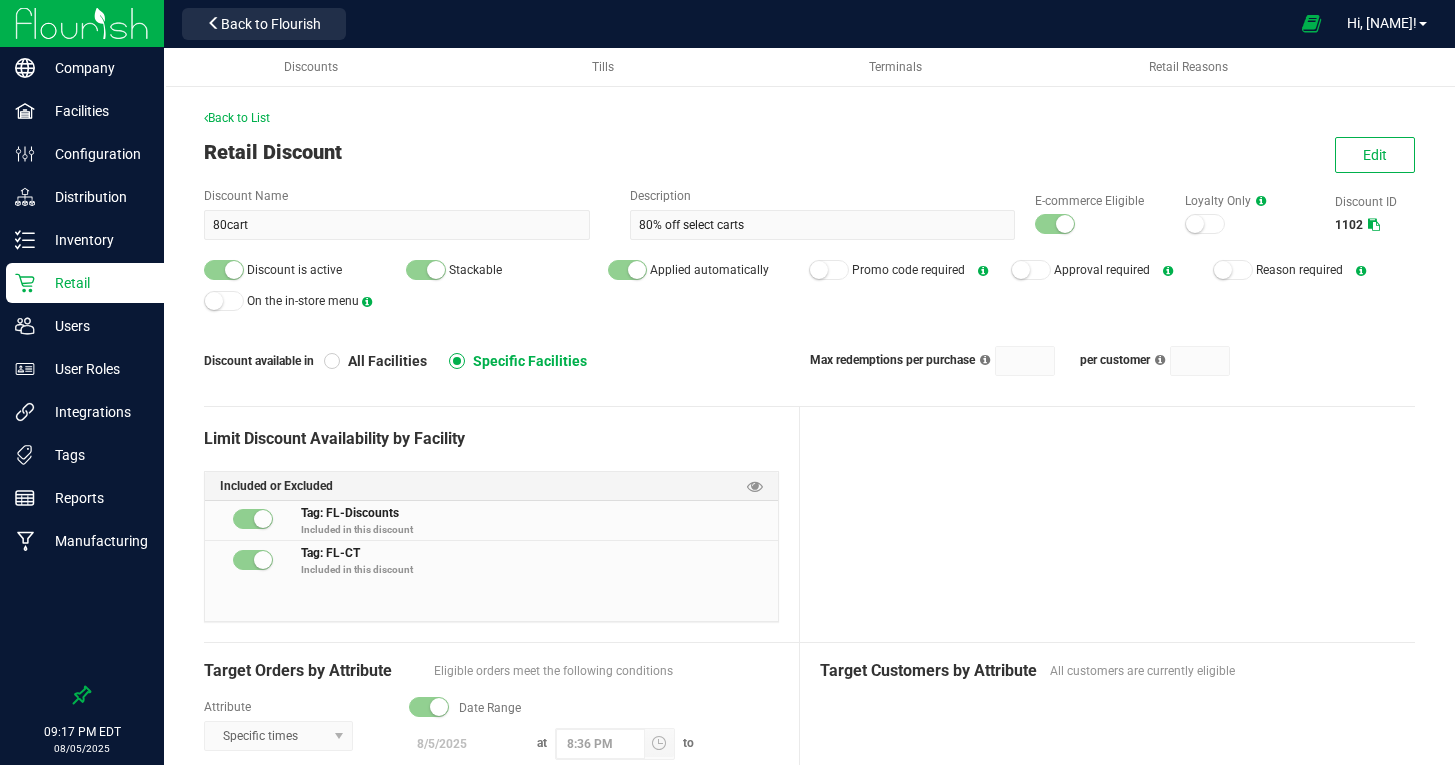 scroll, scrollTop: 0, scrollLeft: 0, axis: both 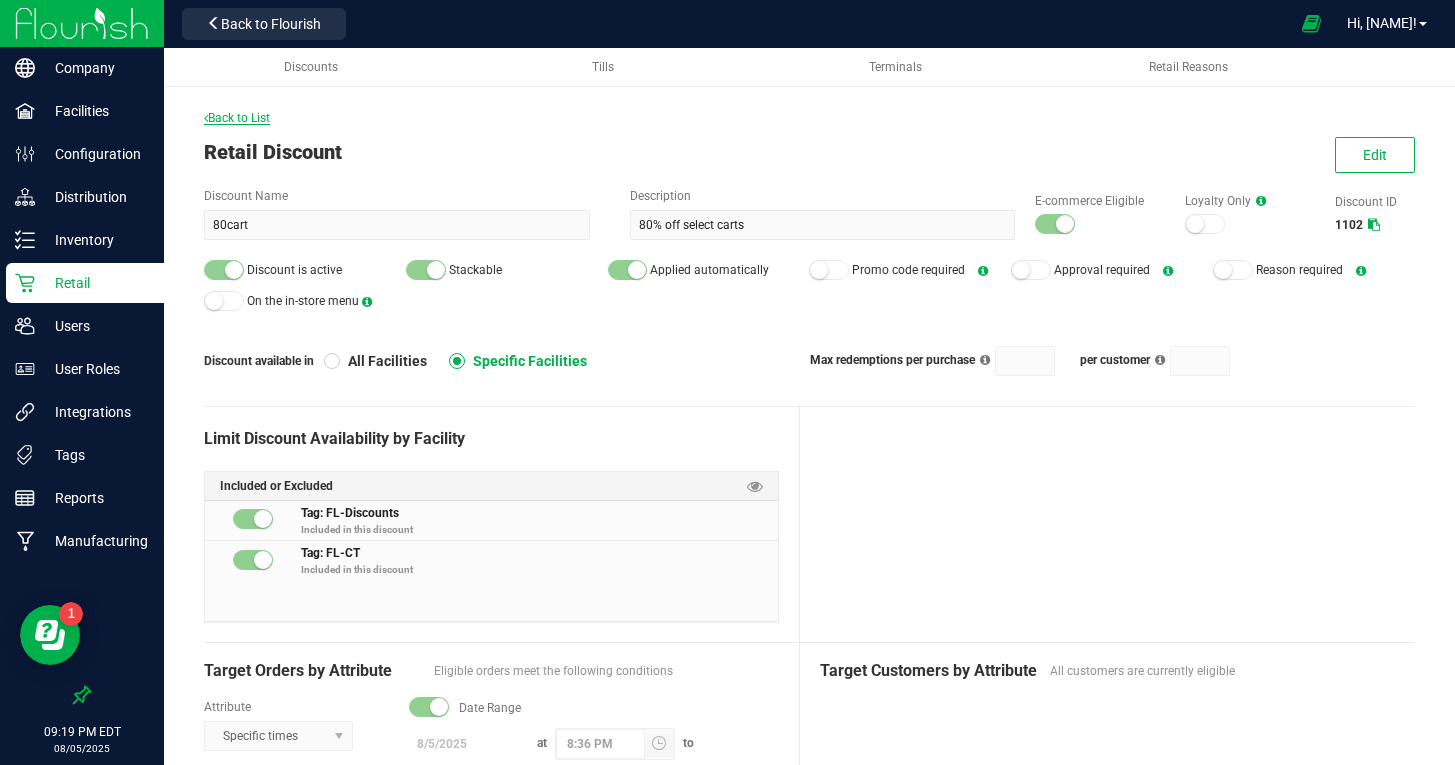 click on "Back to List" at bounding box center (237, 118) 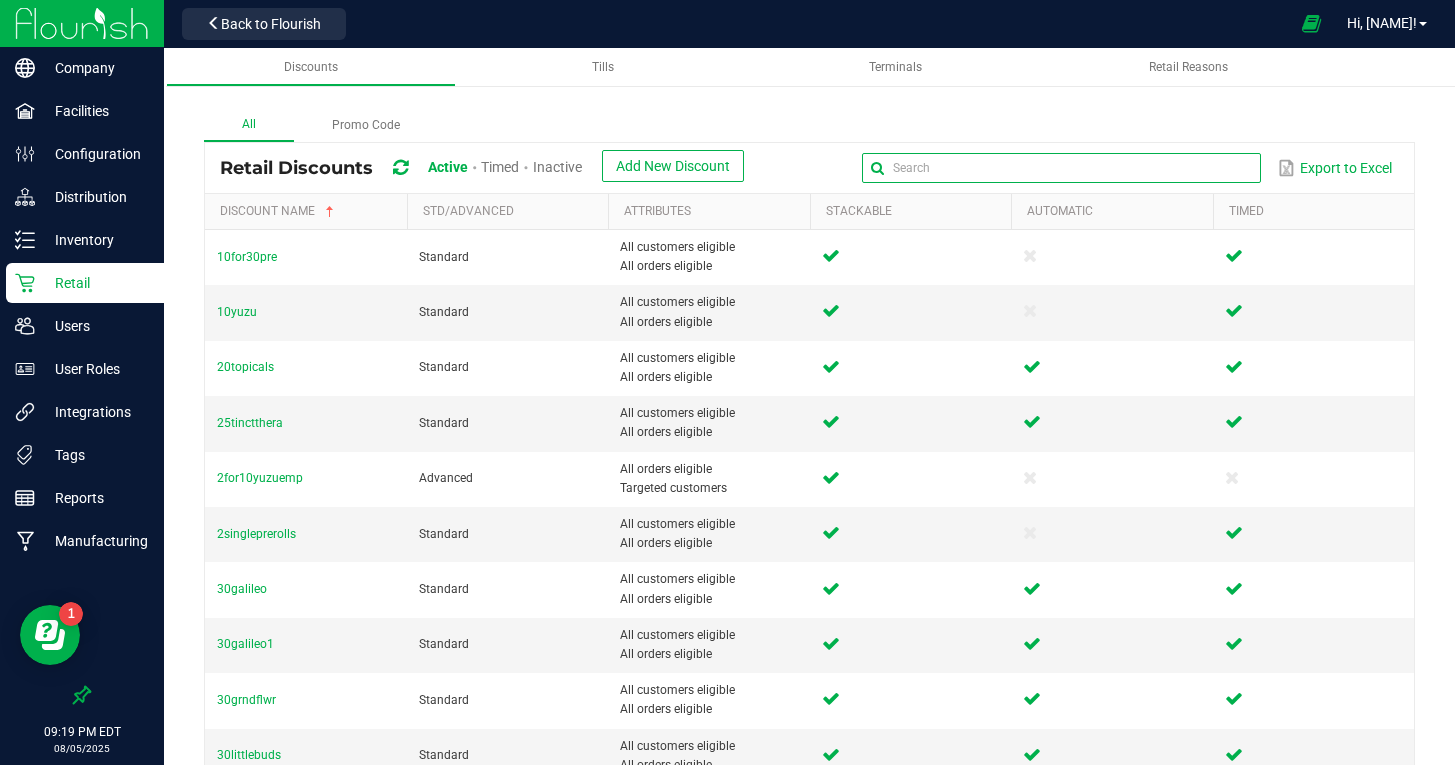 click at bounding box center [1061, 168] 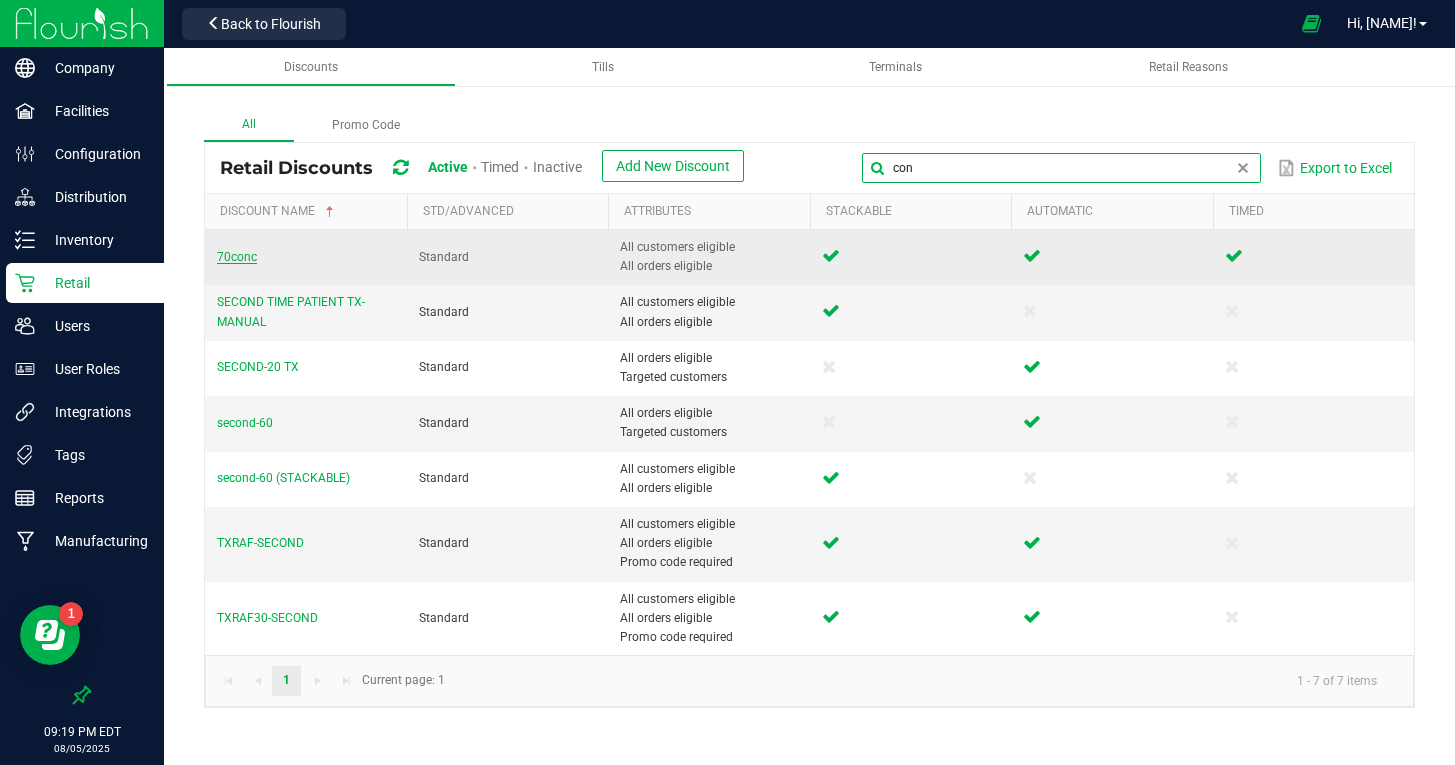 type on "con" 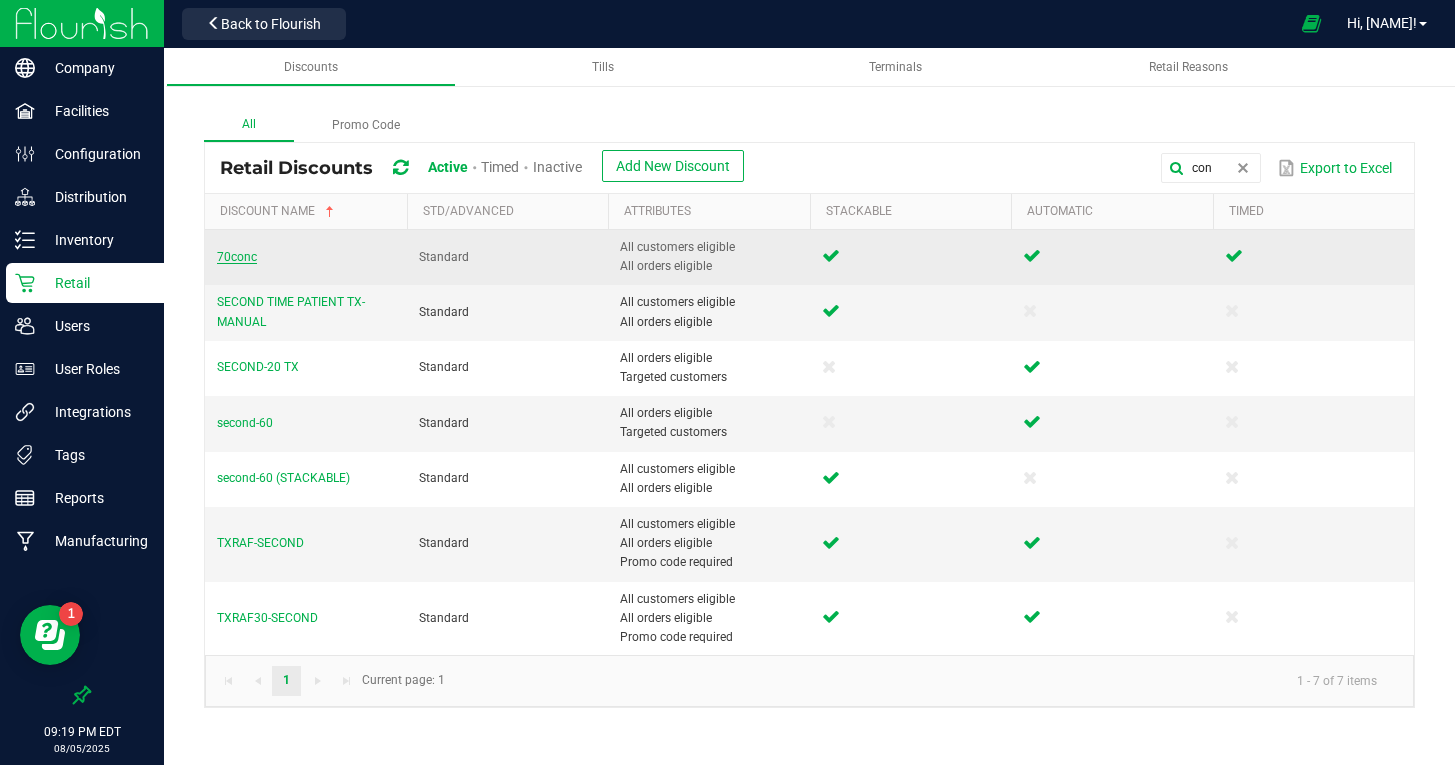 click on "70conc" at bounding box center [237, 257] 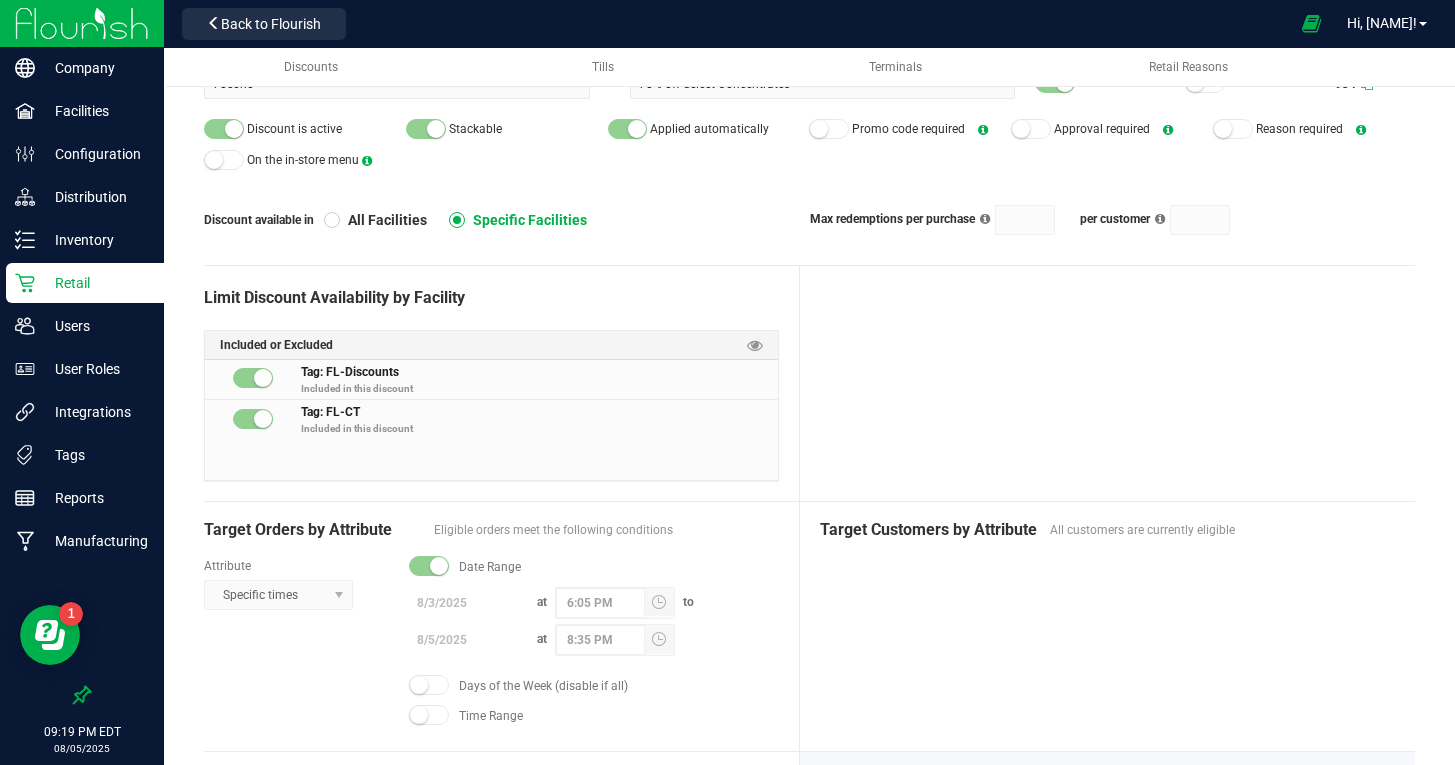 scroll, scrollTop: 0, scrollLeft: 0, axis: both 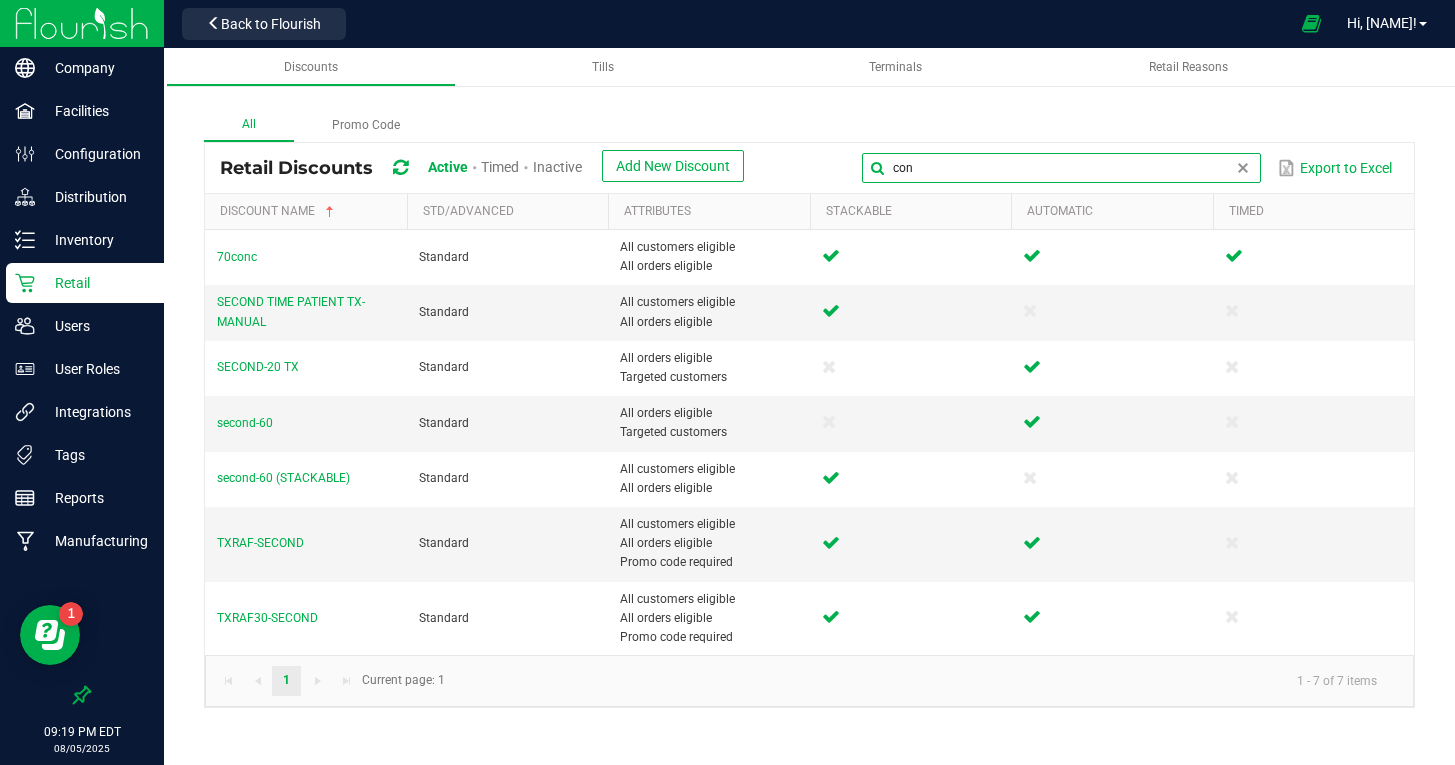 drag, startPoint x: 1177, startPoint y: 170, endPoint x: 953, endPoint y: 150, distance: 224.89108 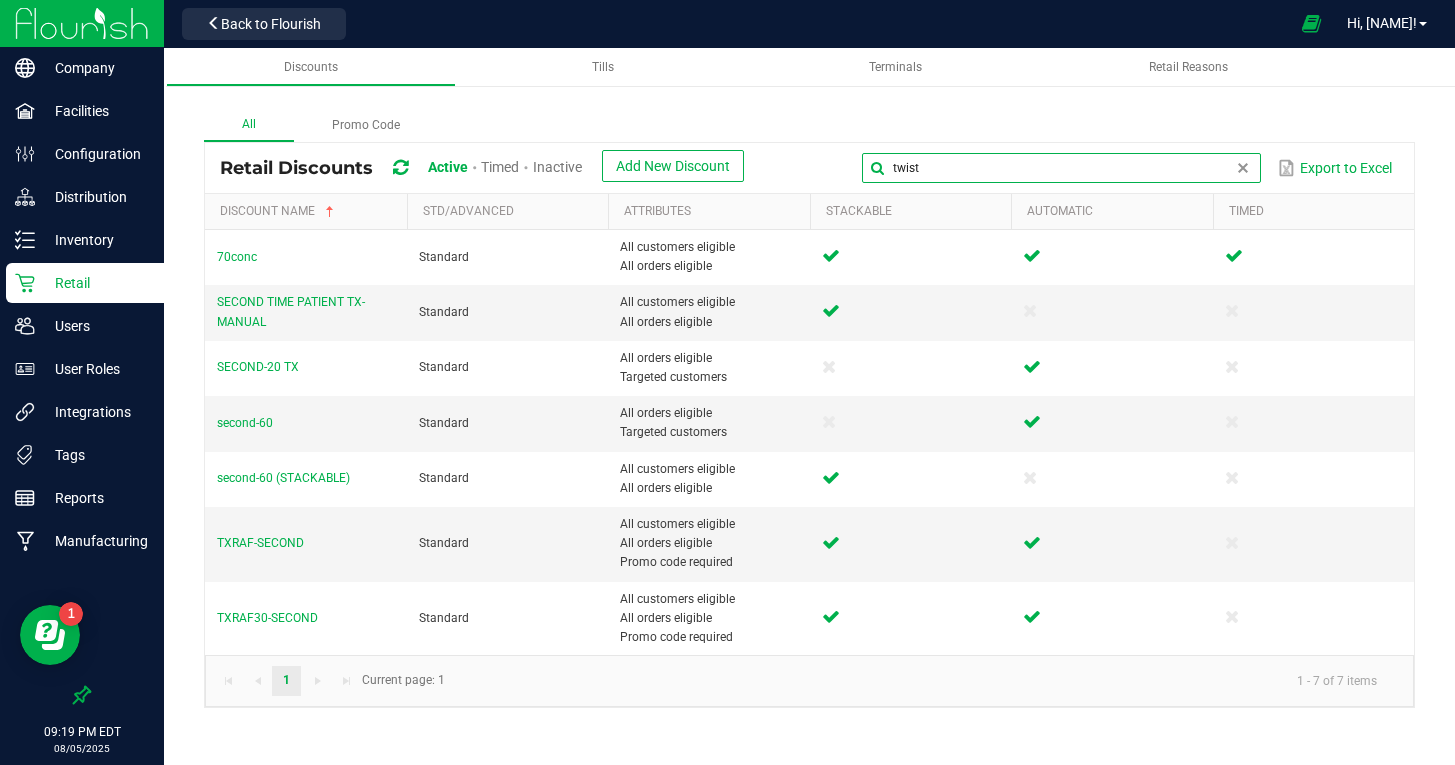 type on "twist" 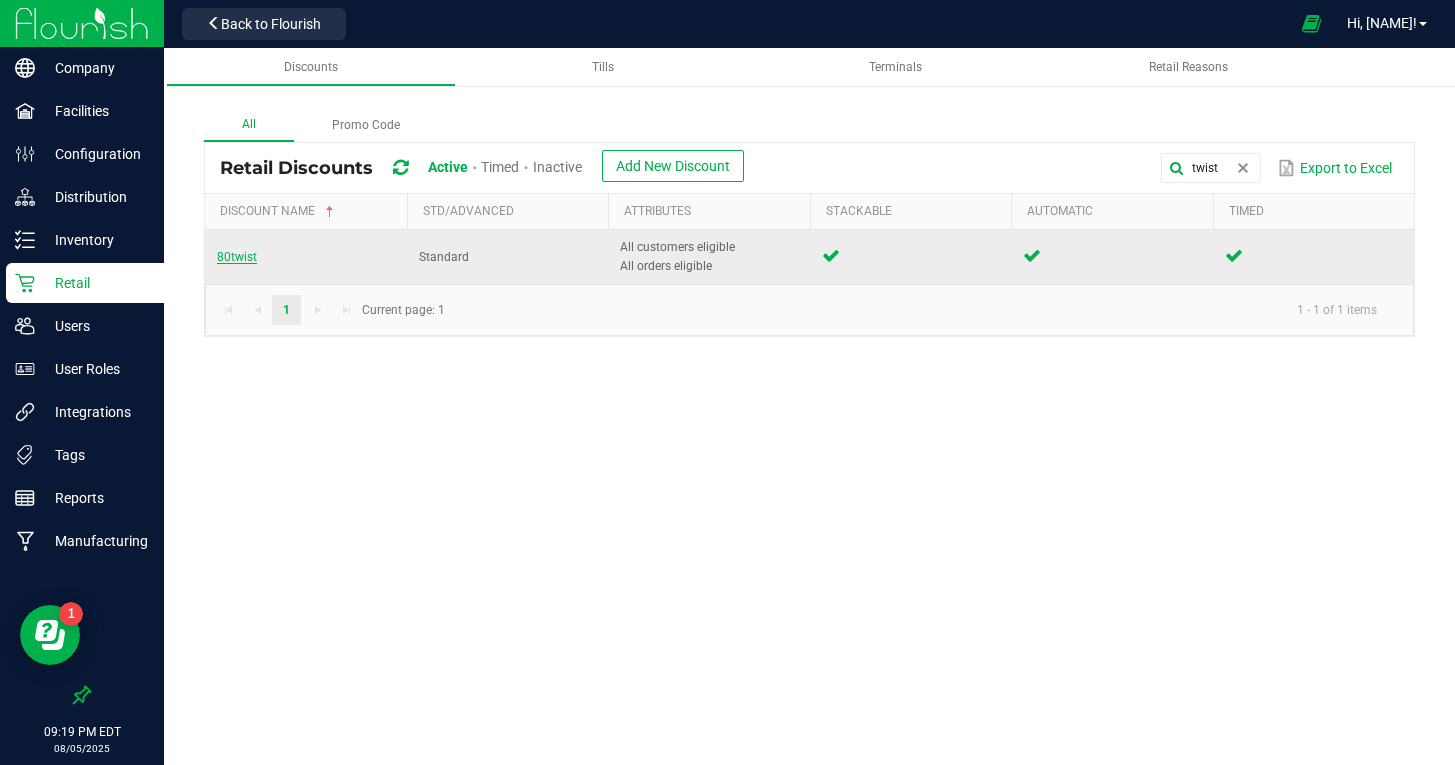 click on "80twist" at bounding box center [237, 257] 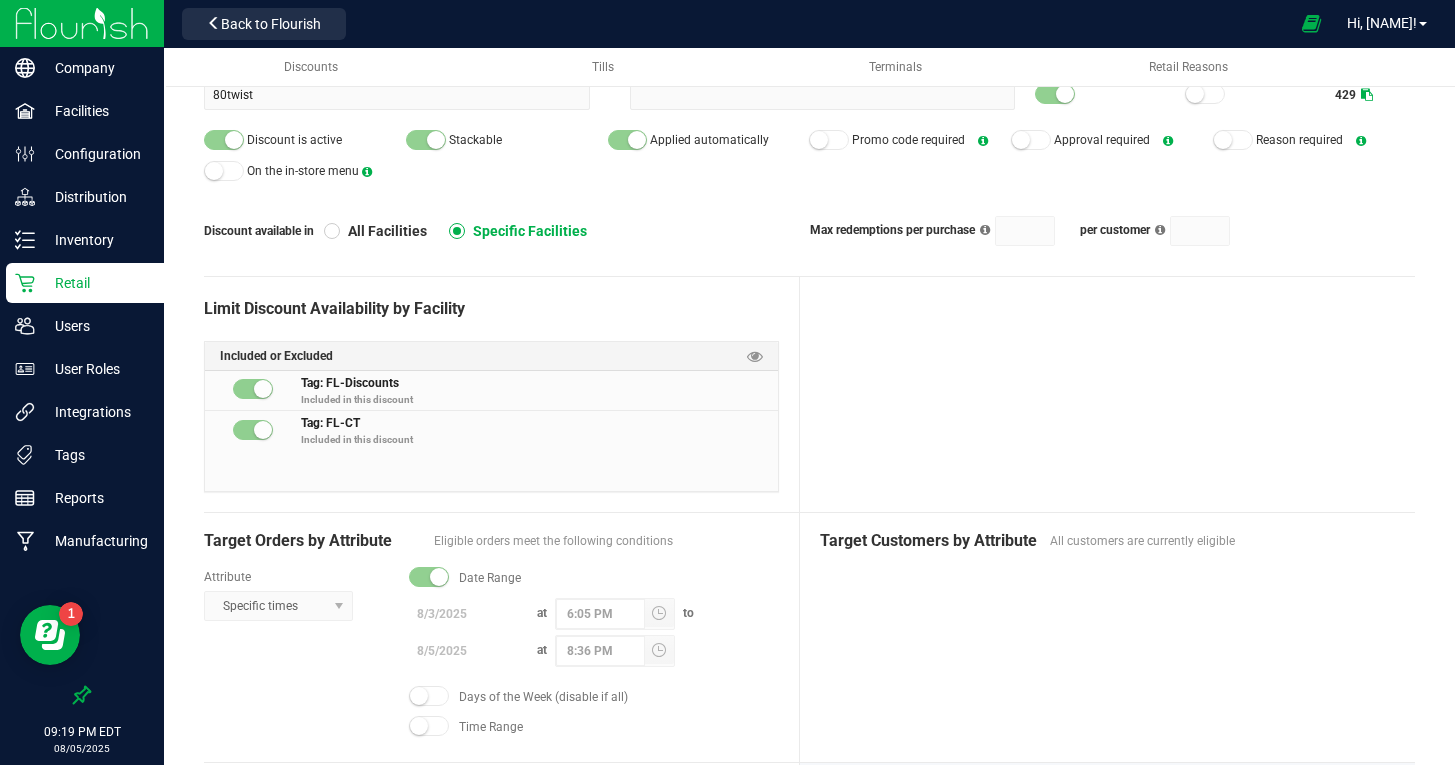 scroll, scrollTop: 126, scrollLeft: 0, axis: vertical 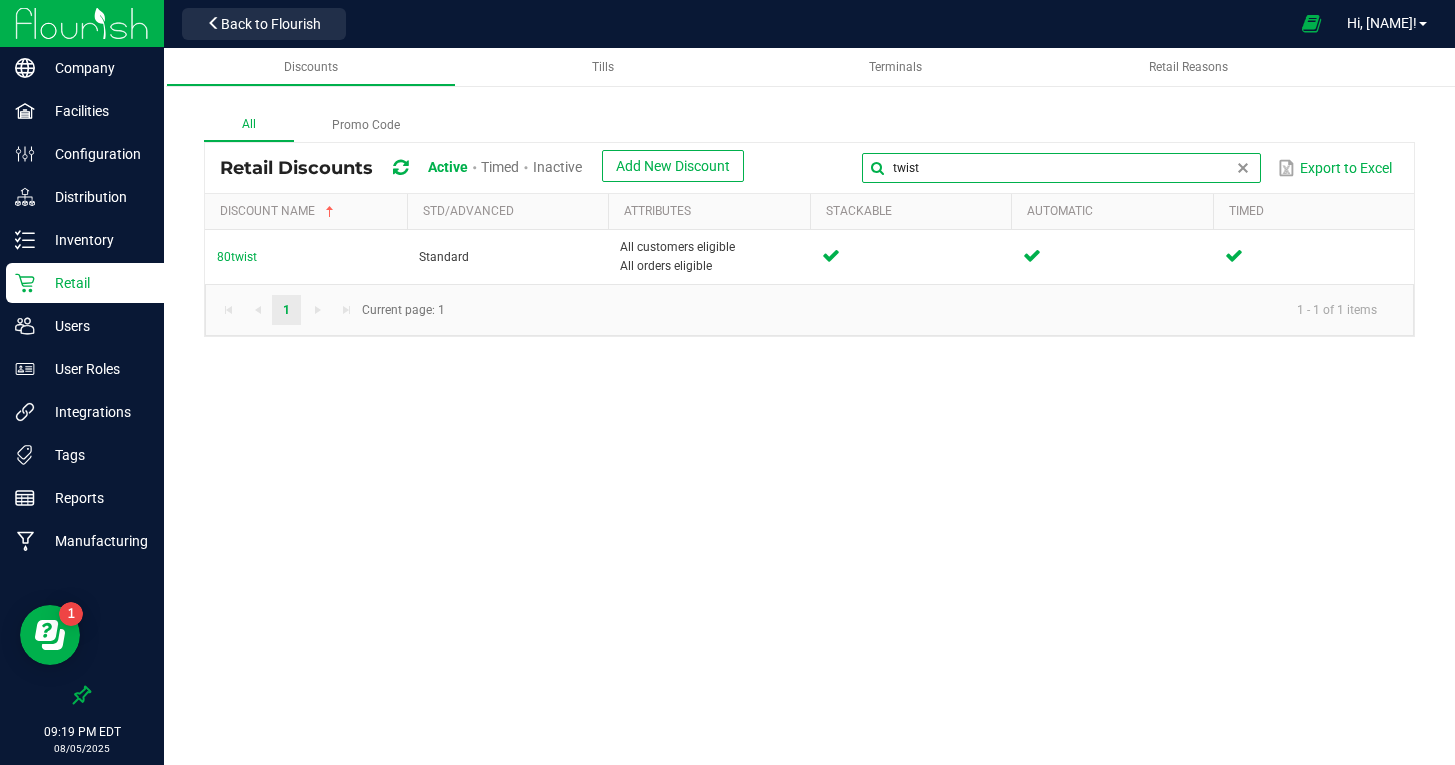 drag, startPoint x: 1230, startPoint y: 167, endPoint x: 878, endPoint y: 141, distance: 352.95892 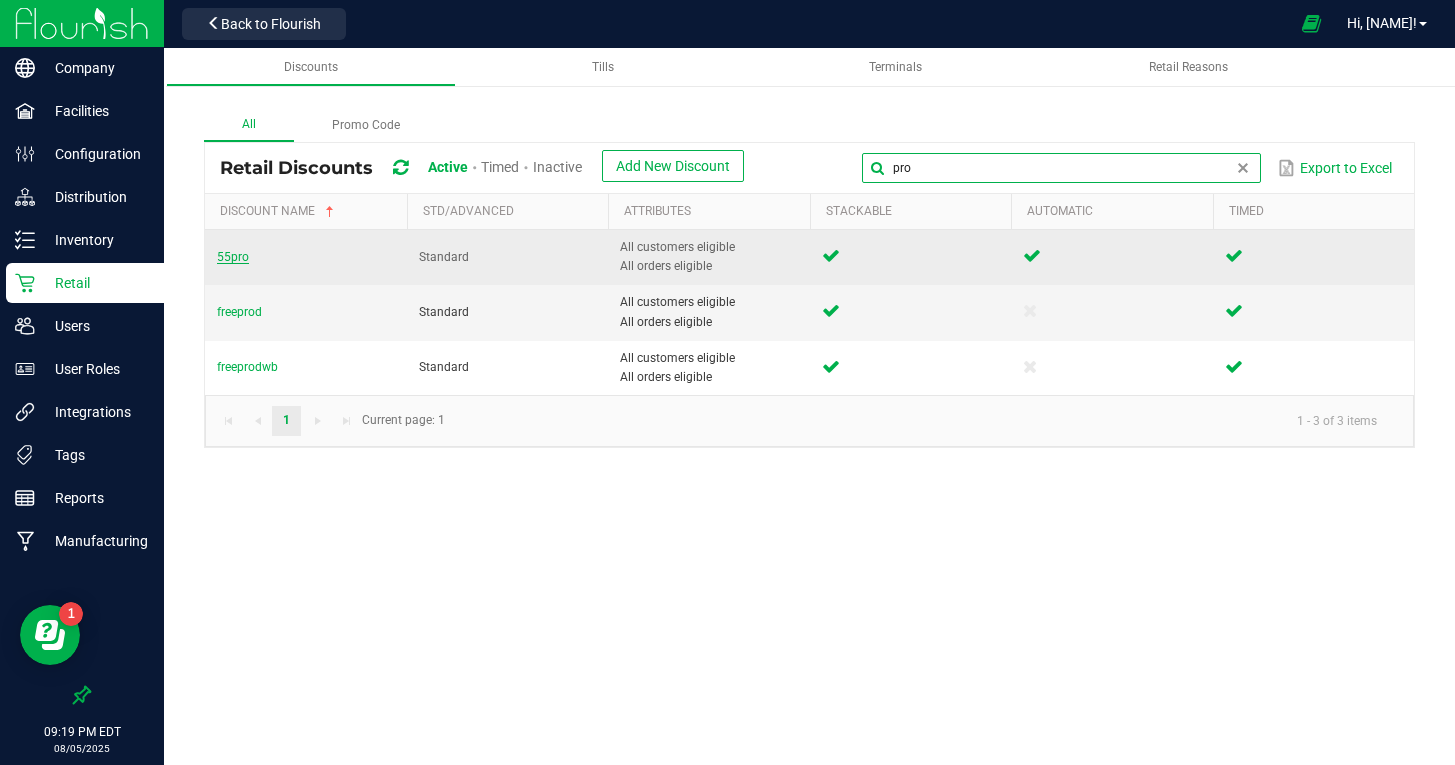 type on "pro" 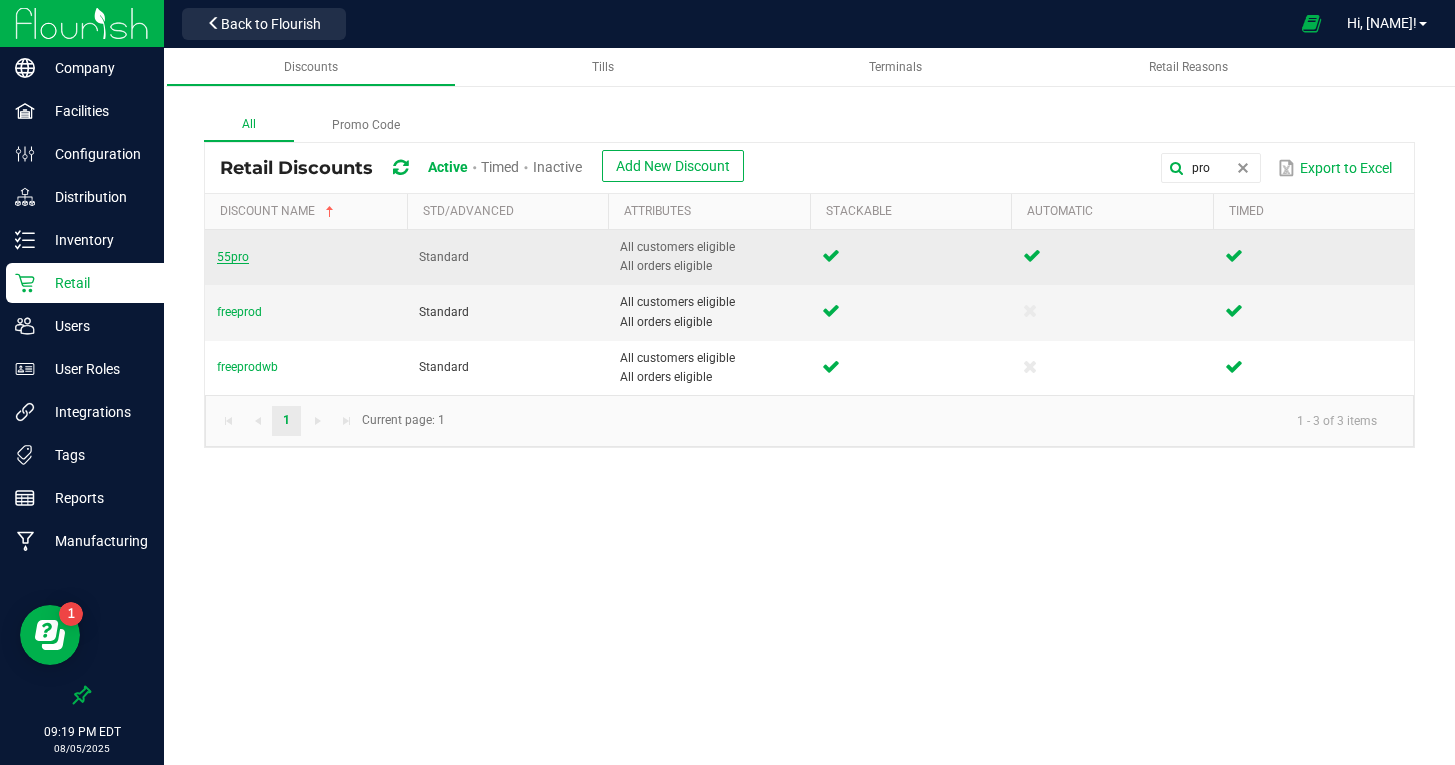 click on "55pro" at bounding box center [233, 257] 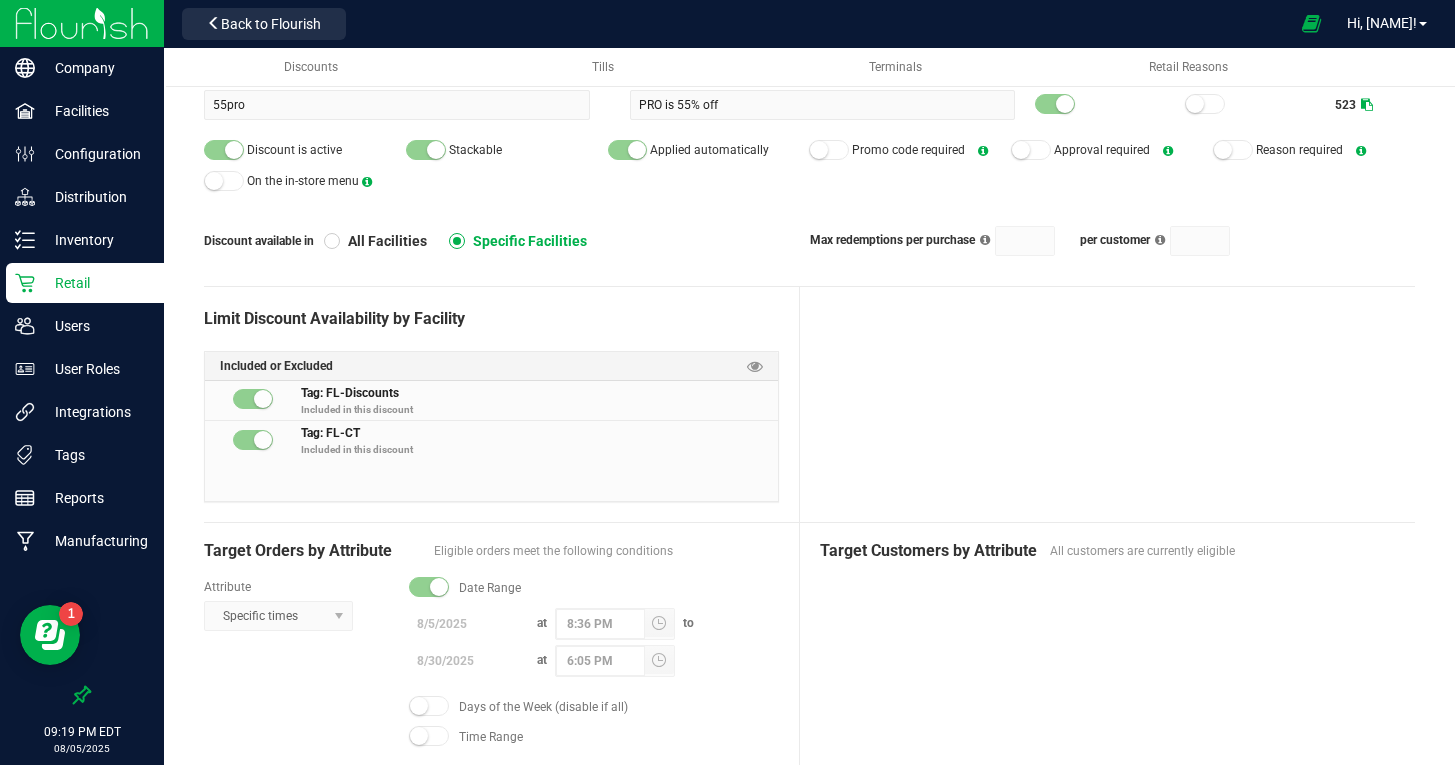 scroll, scrollTop: 117, scrollLeft: 0, axis: vertical 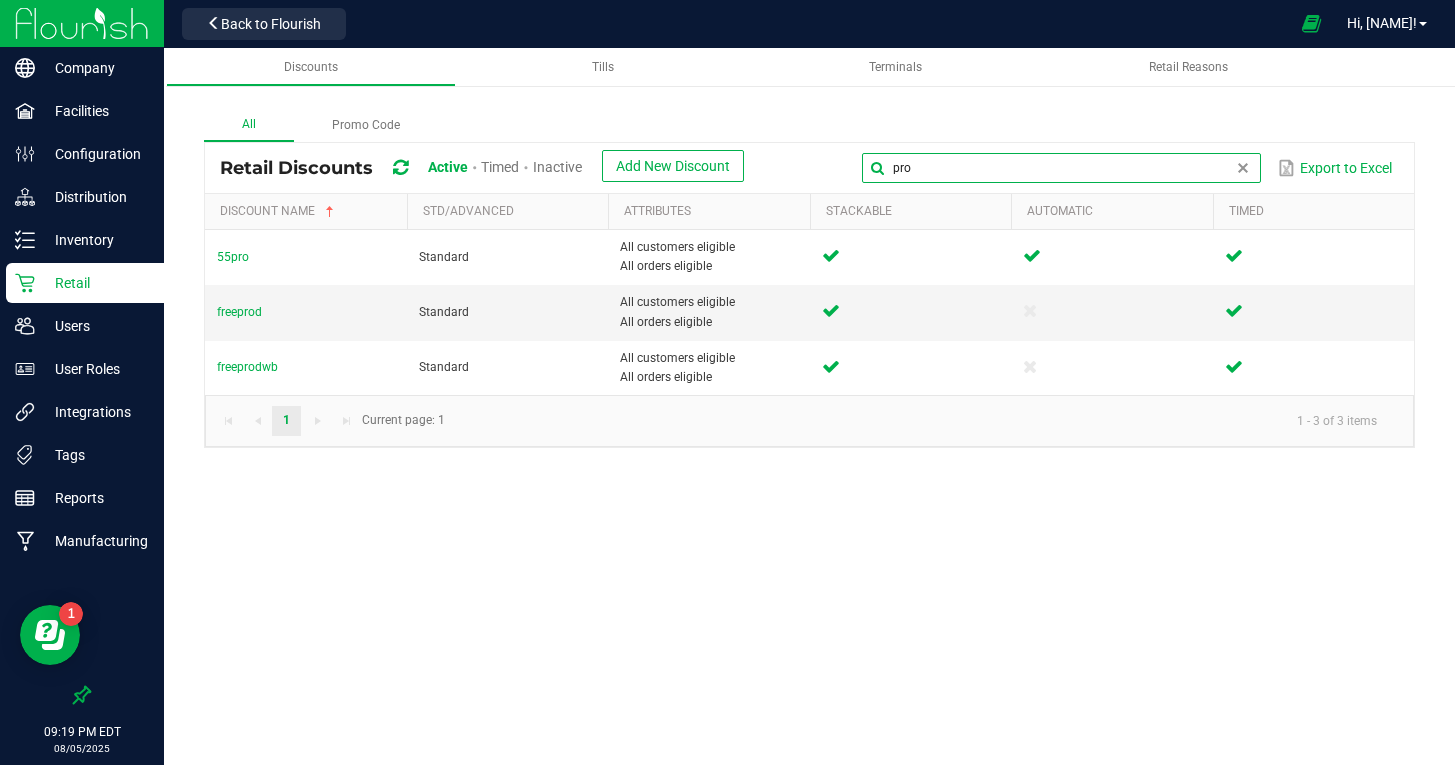 drag, startPoint x: 1241, startPoint y: 174, endPoint x: 993, endPoint y: 141, distance: 250.18593 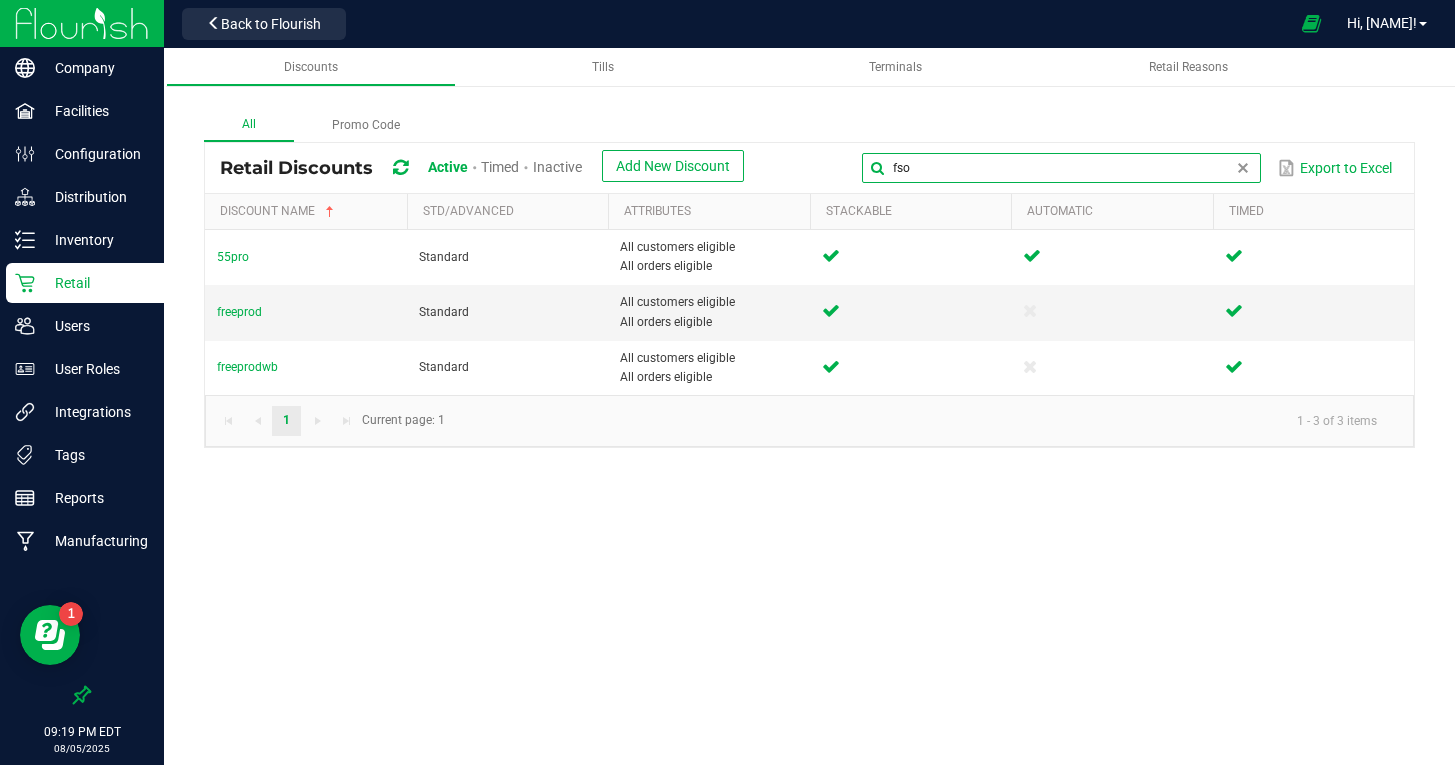 type on "fso" 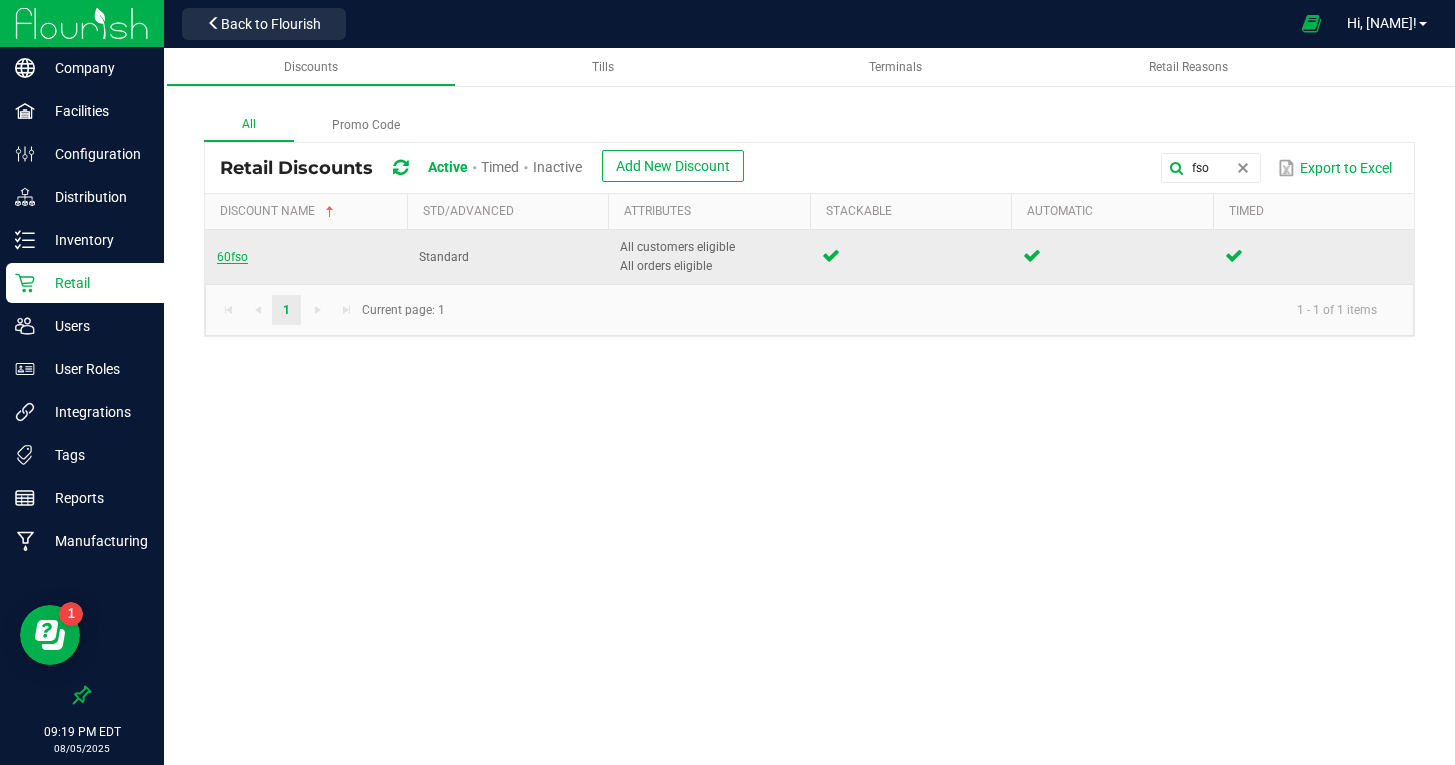 click on "60fso" at bounding box center (232, 257) 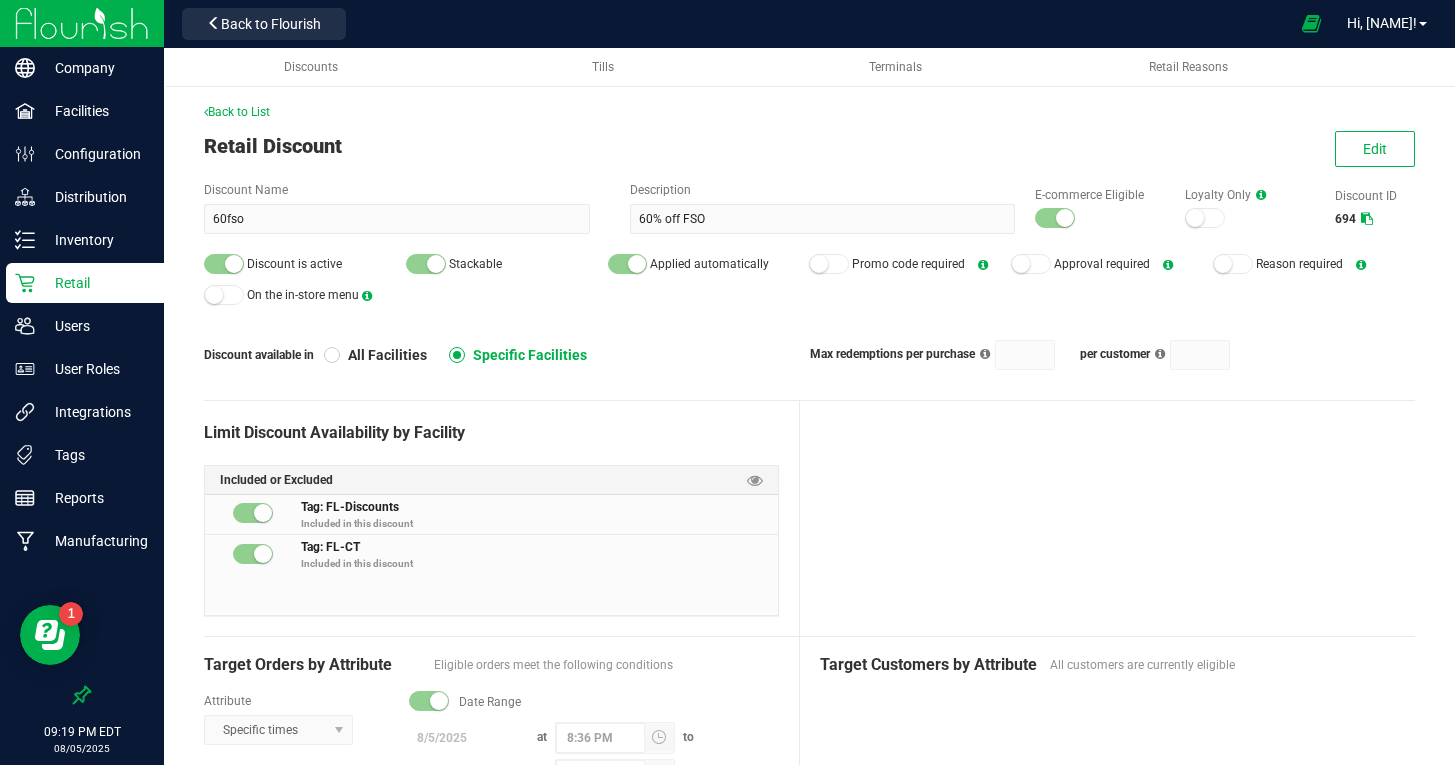 scroll, scrollTop: 0, scrollLeft: 0, axis: both 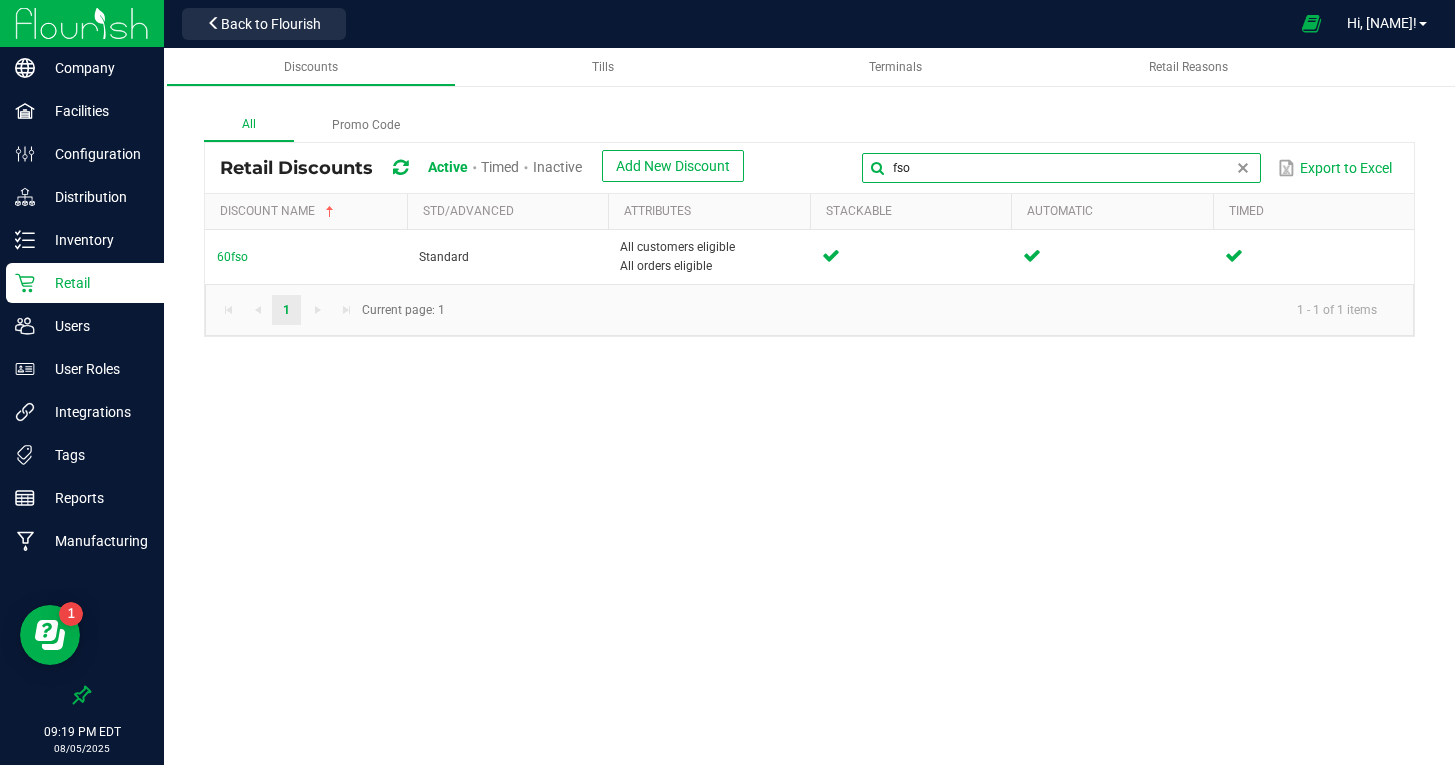 drag, startPoint x: 1202, startPoint y: 172, endPoint x: 1014, endPoint y: 158, distance: 188.52055 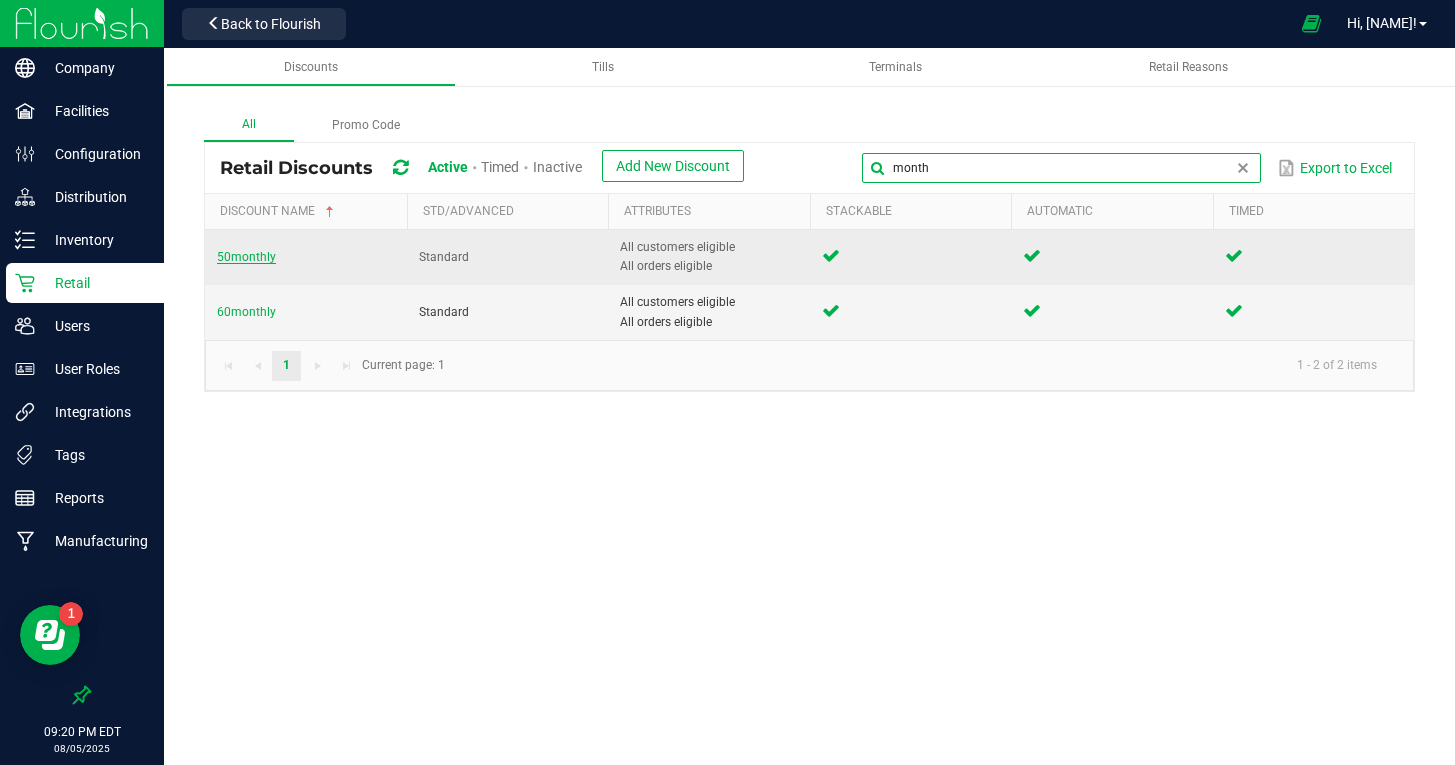 type on "month" 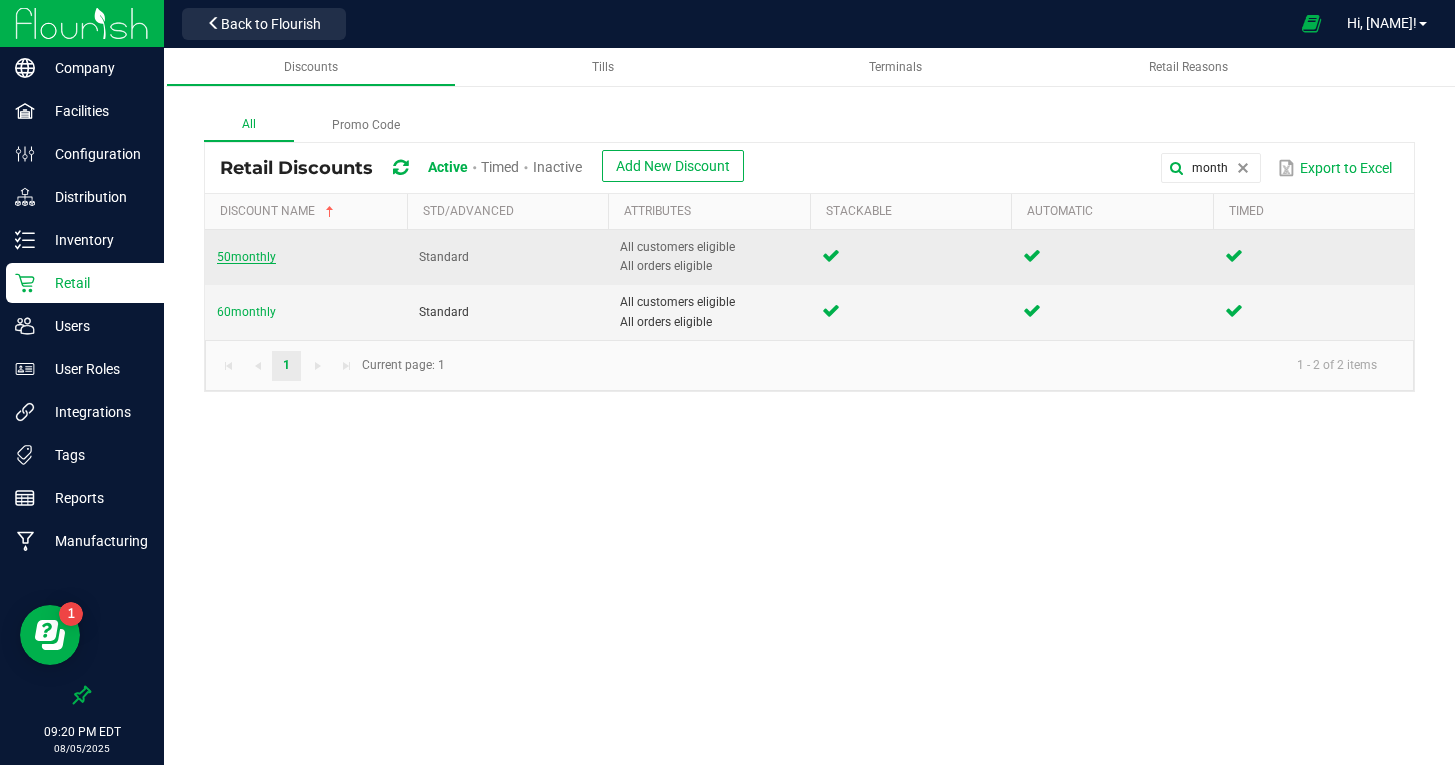 click on "50monthly" at bounding box center [246, 257] 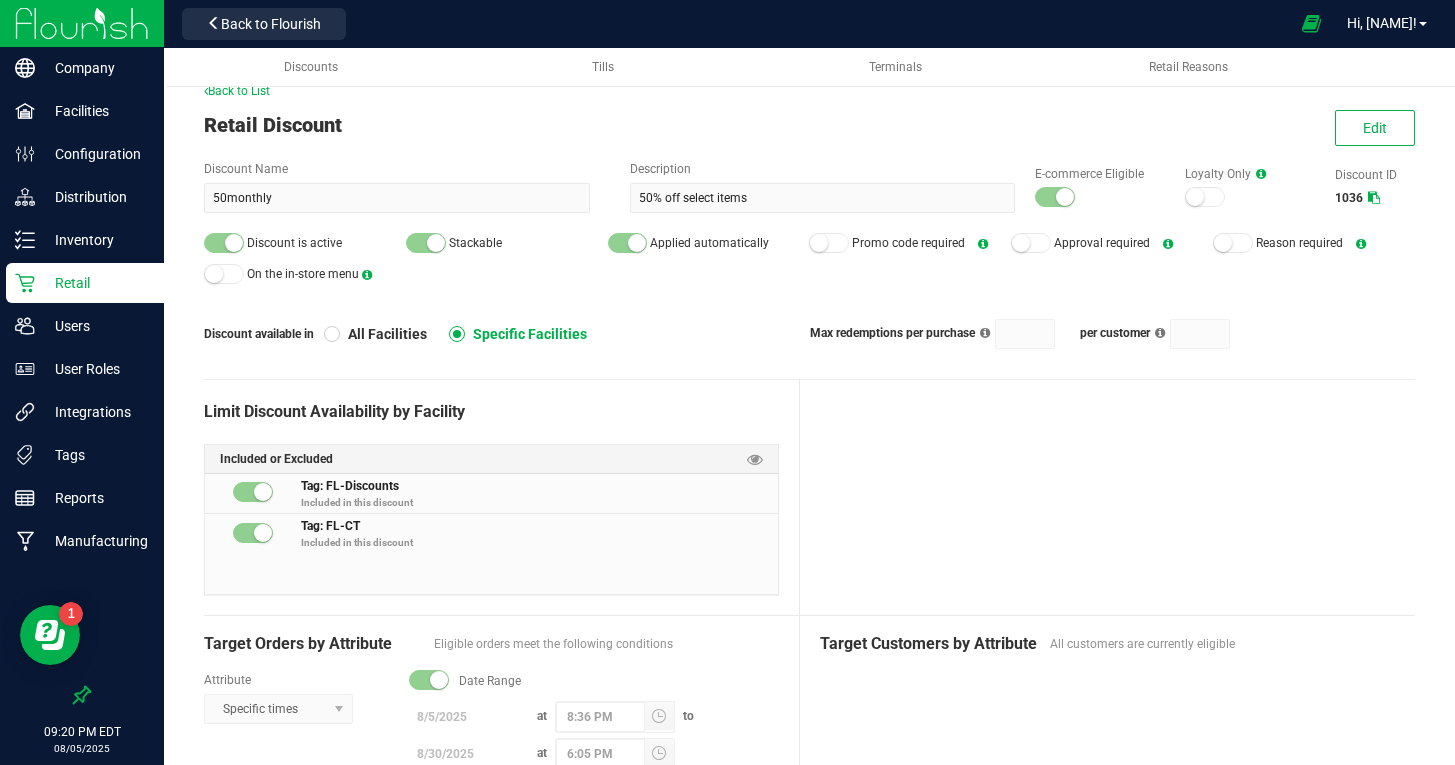 scroll, scrollTop: 30, scrollLeft: 0, axis: vertical 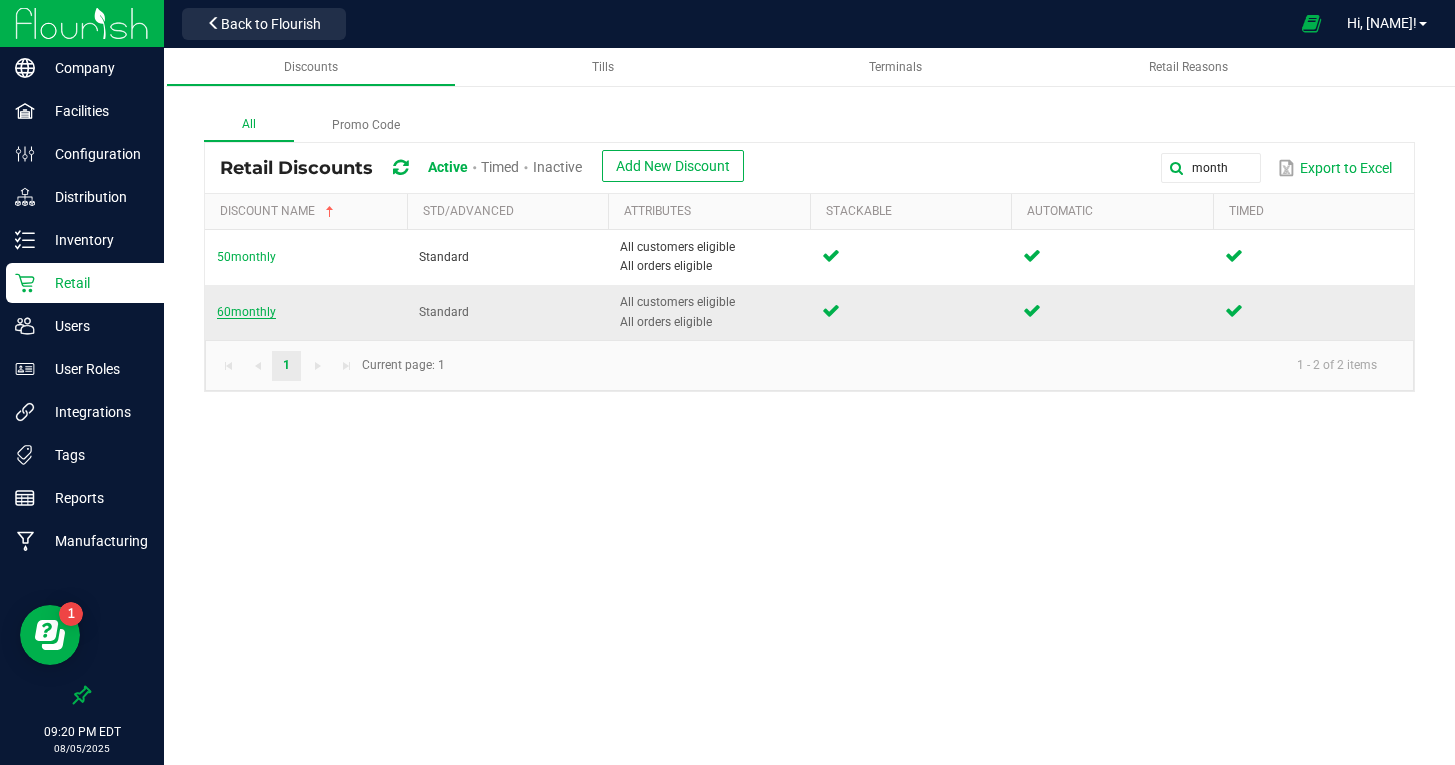click on "60monthly" at bounding box center [246, 312] 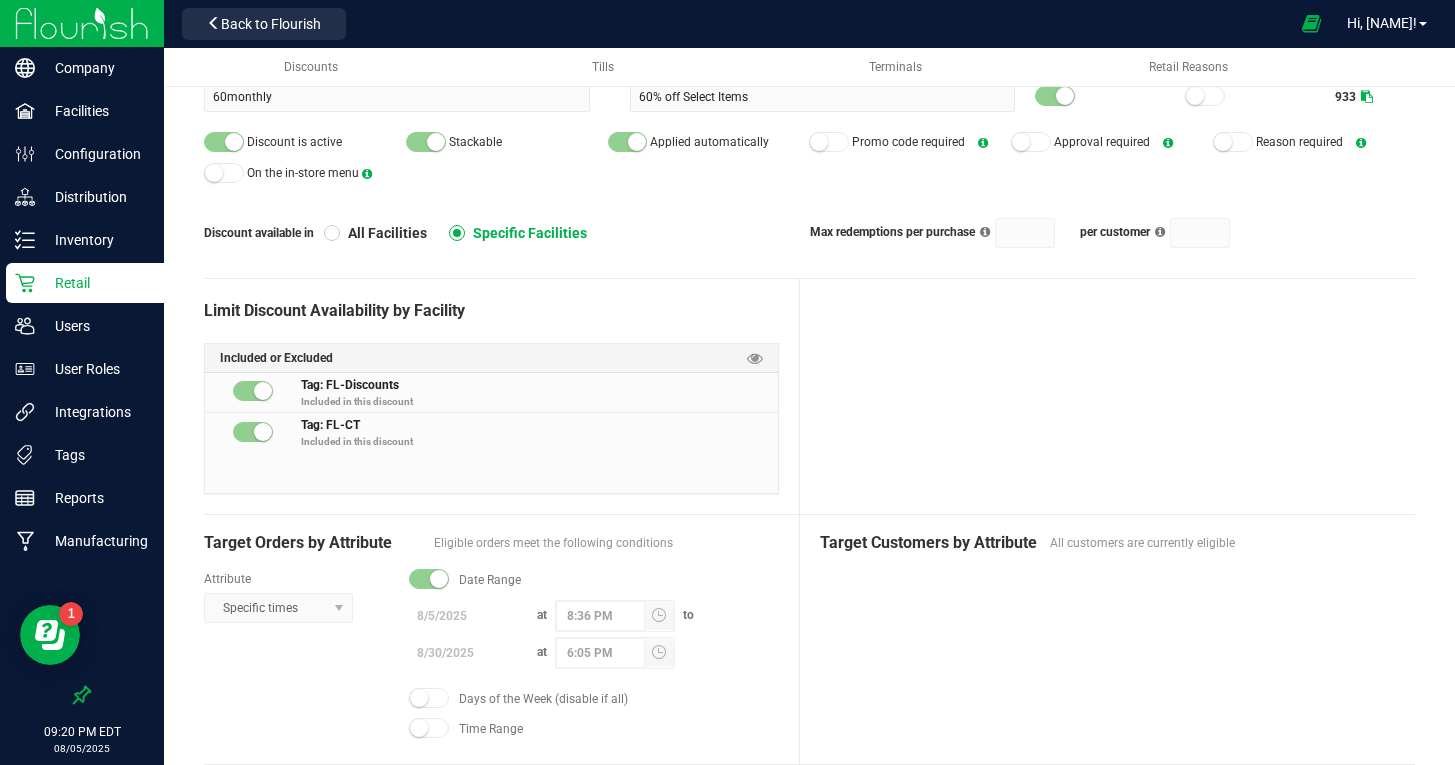 scroll, scrollTop: 0, scrollLeft: 0, axis: both 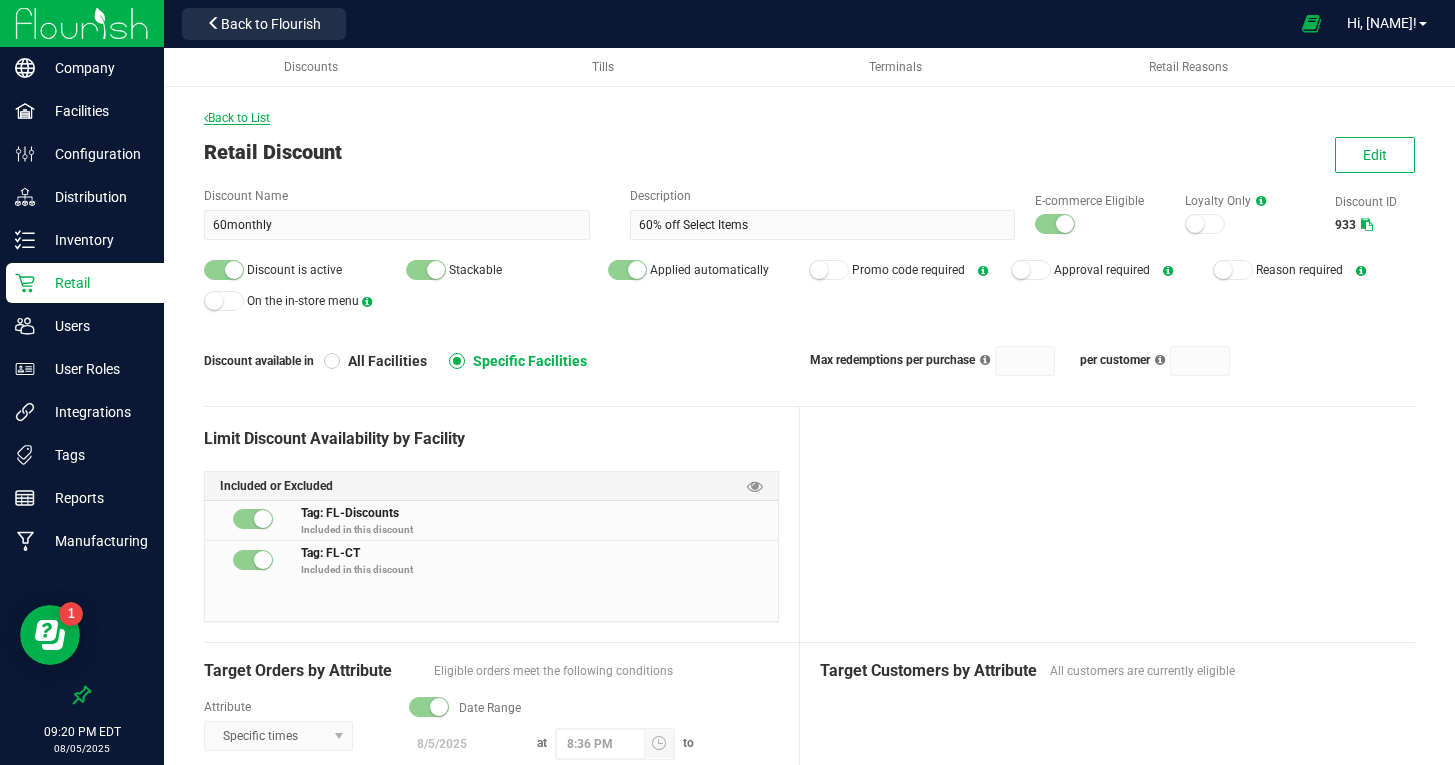 click on "Back to List" at bounding box center [237, 118] 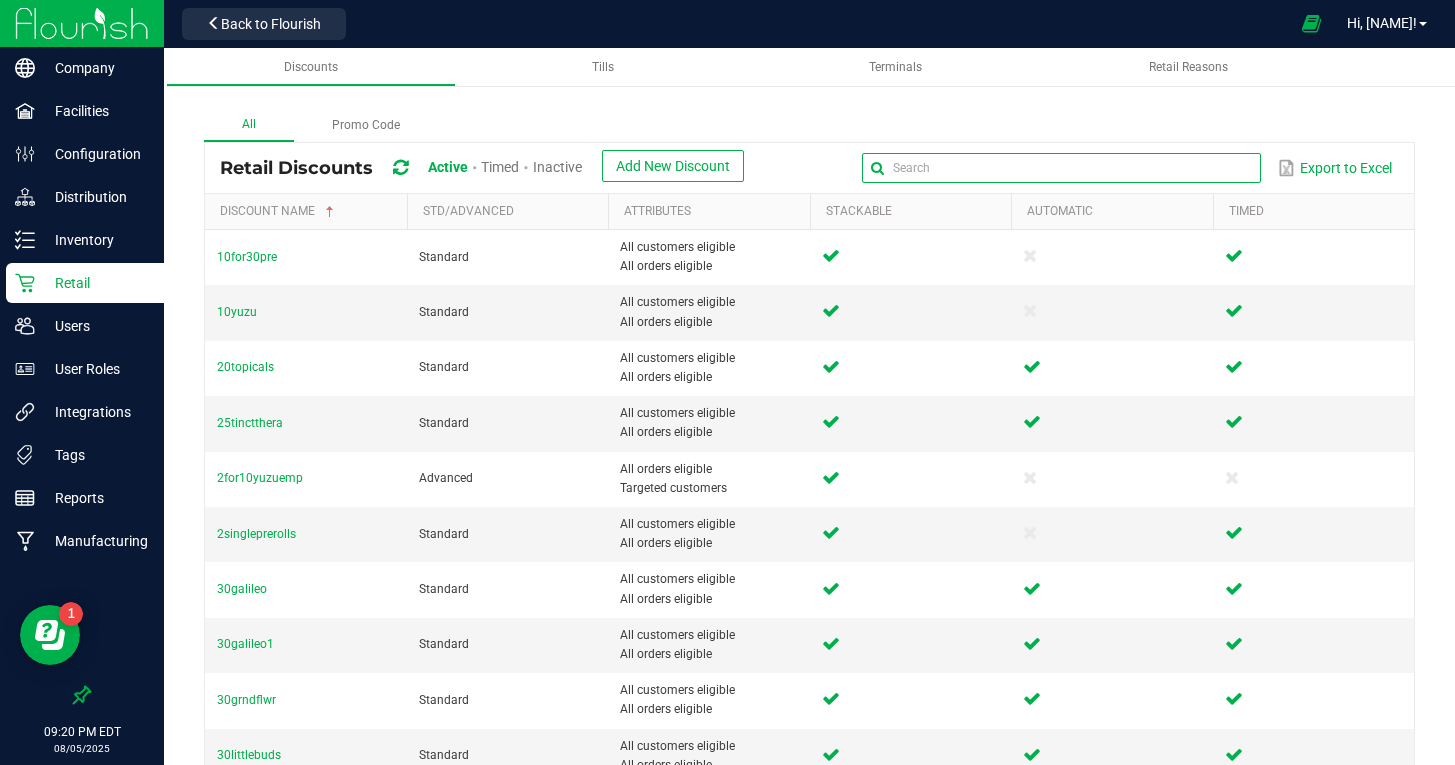 click at bounding box center [1061, 168] 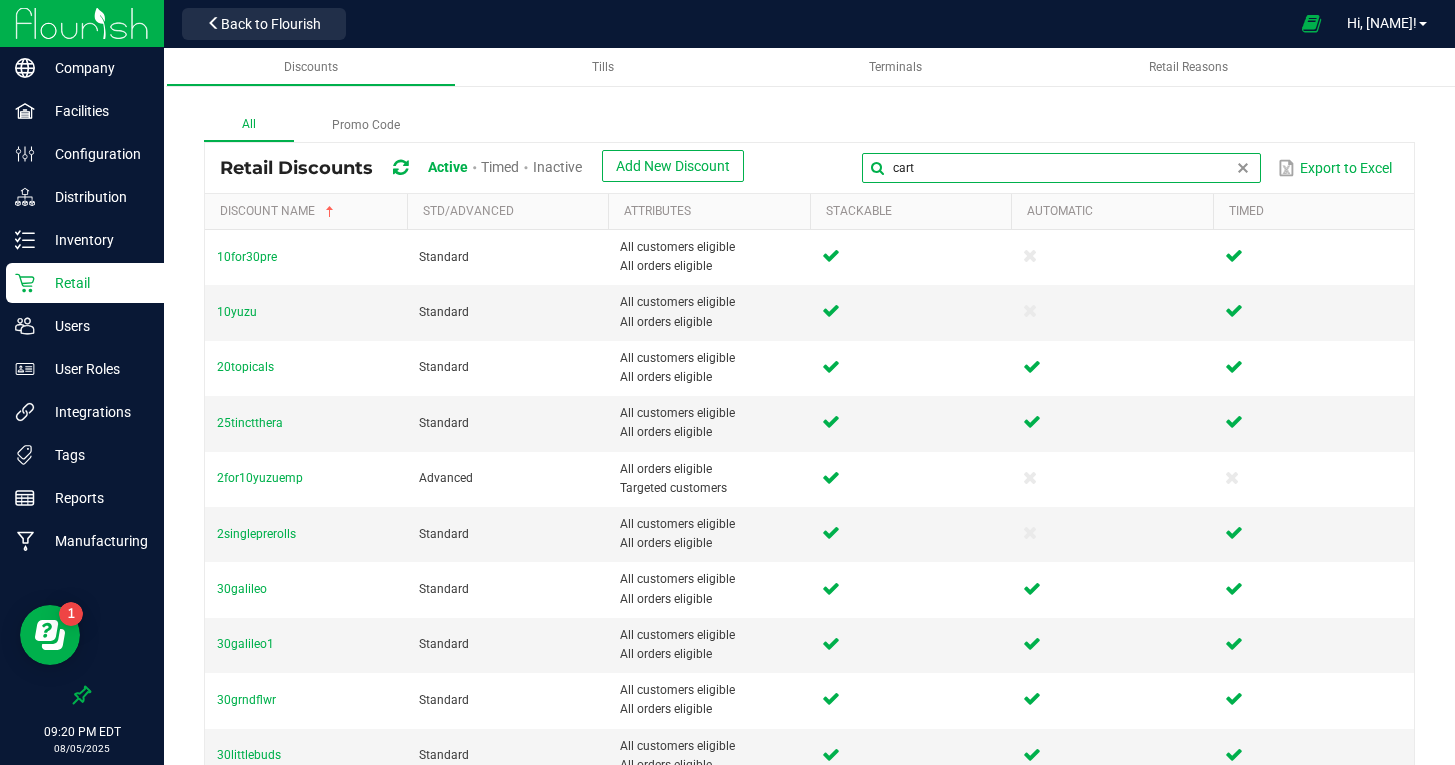 type on "cart" 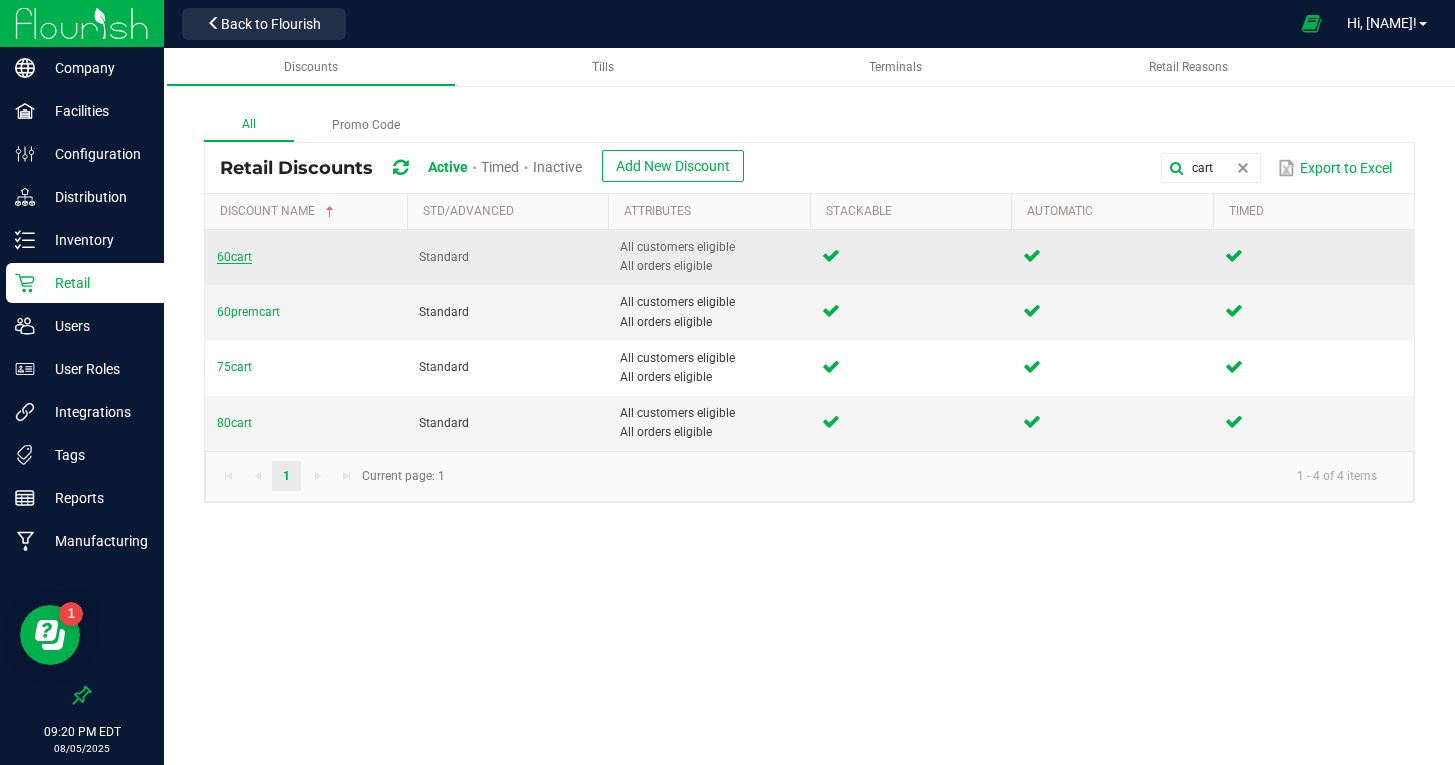 click on "60cart" at bounding box center [234, 257] 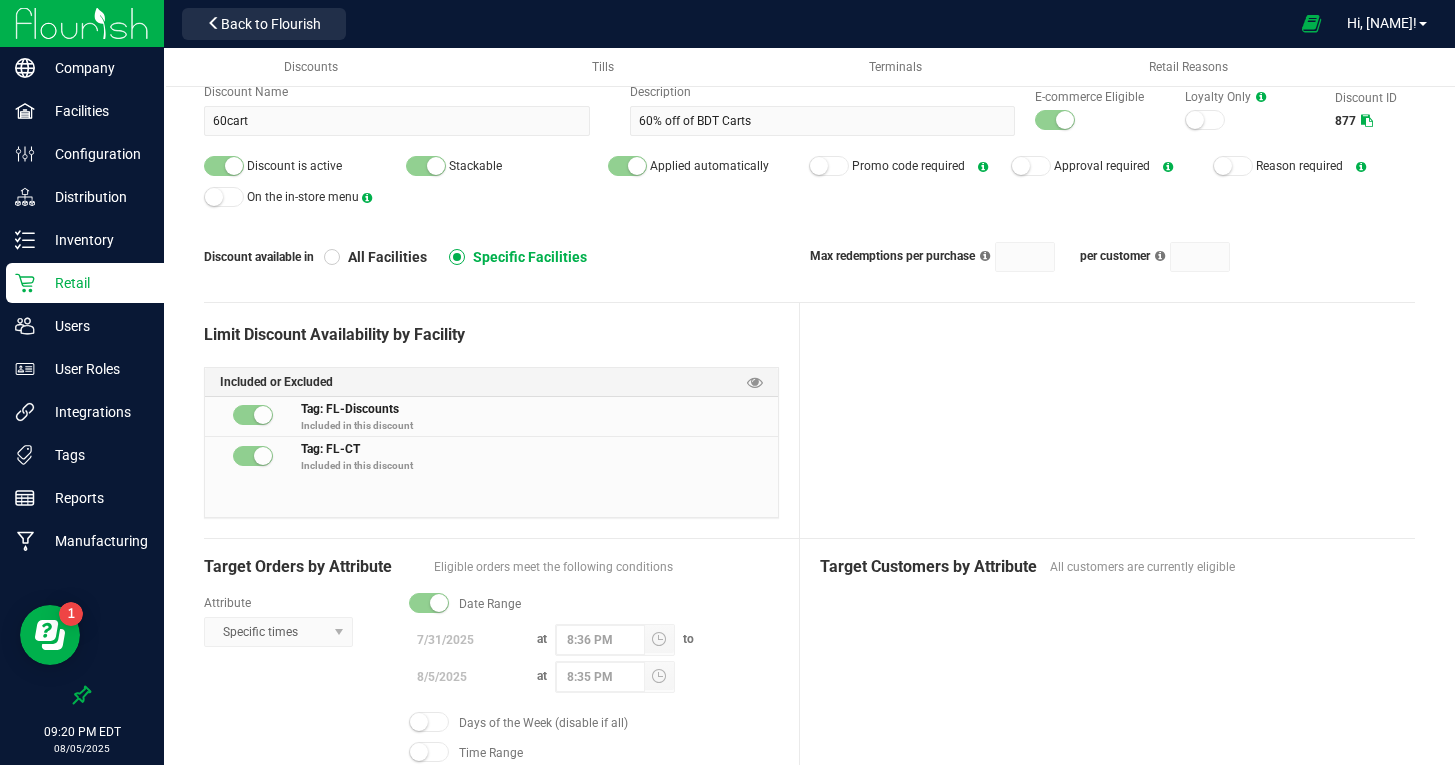 scroll, scrollTop: 98, scrollLeft: 0, axis: vertical 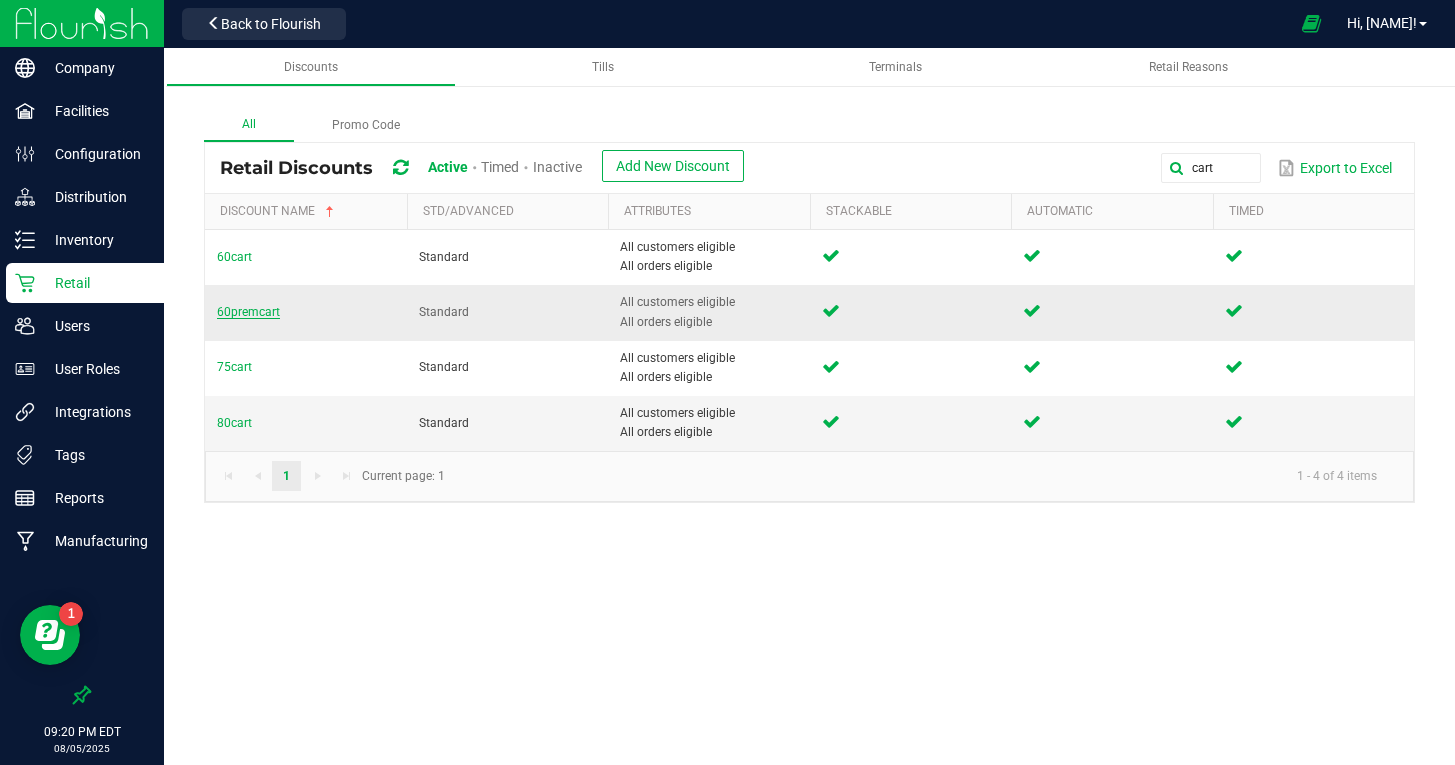 click on "60premcart" at bounding box center (248, 312) 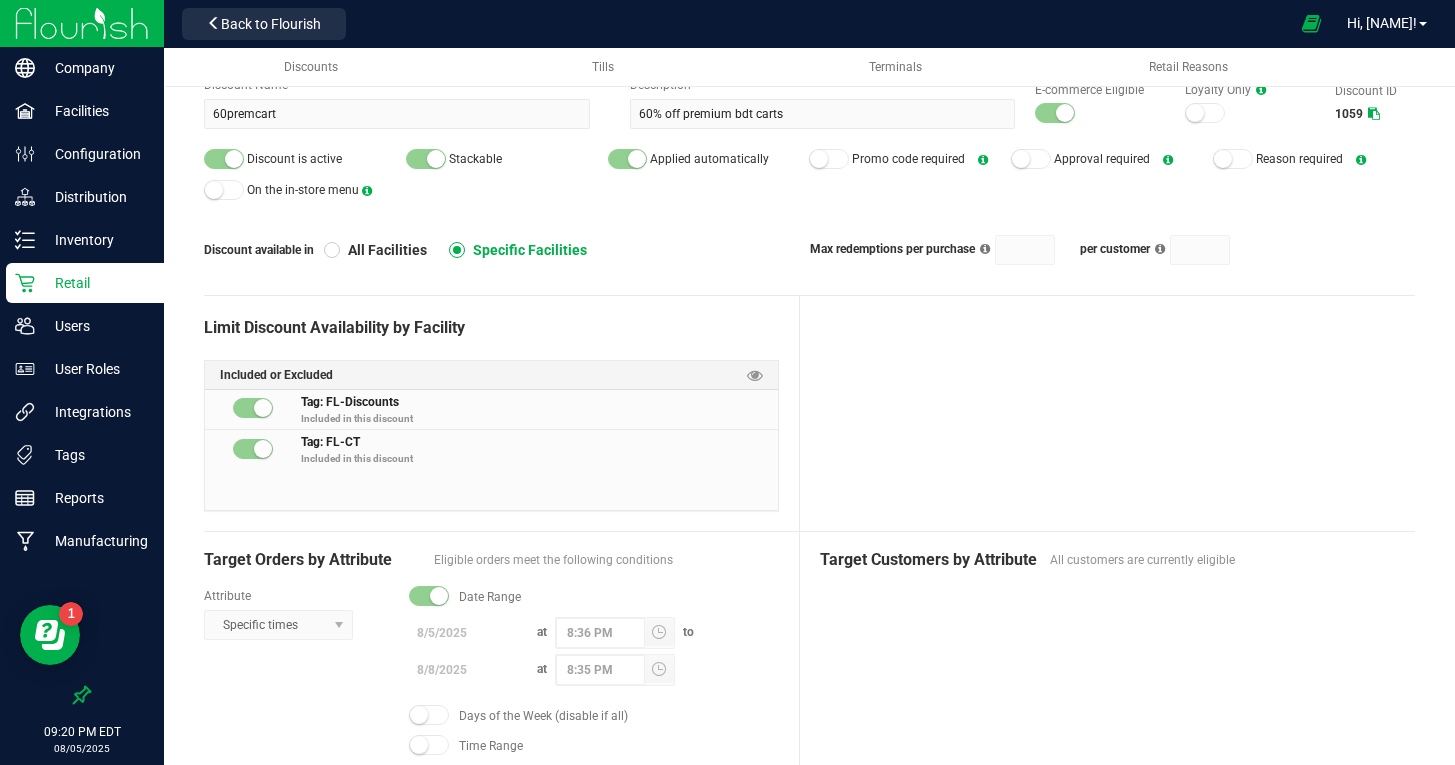 scroll, scrollTop: 109, scrollLeft: 0, axis: vertical 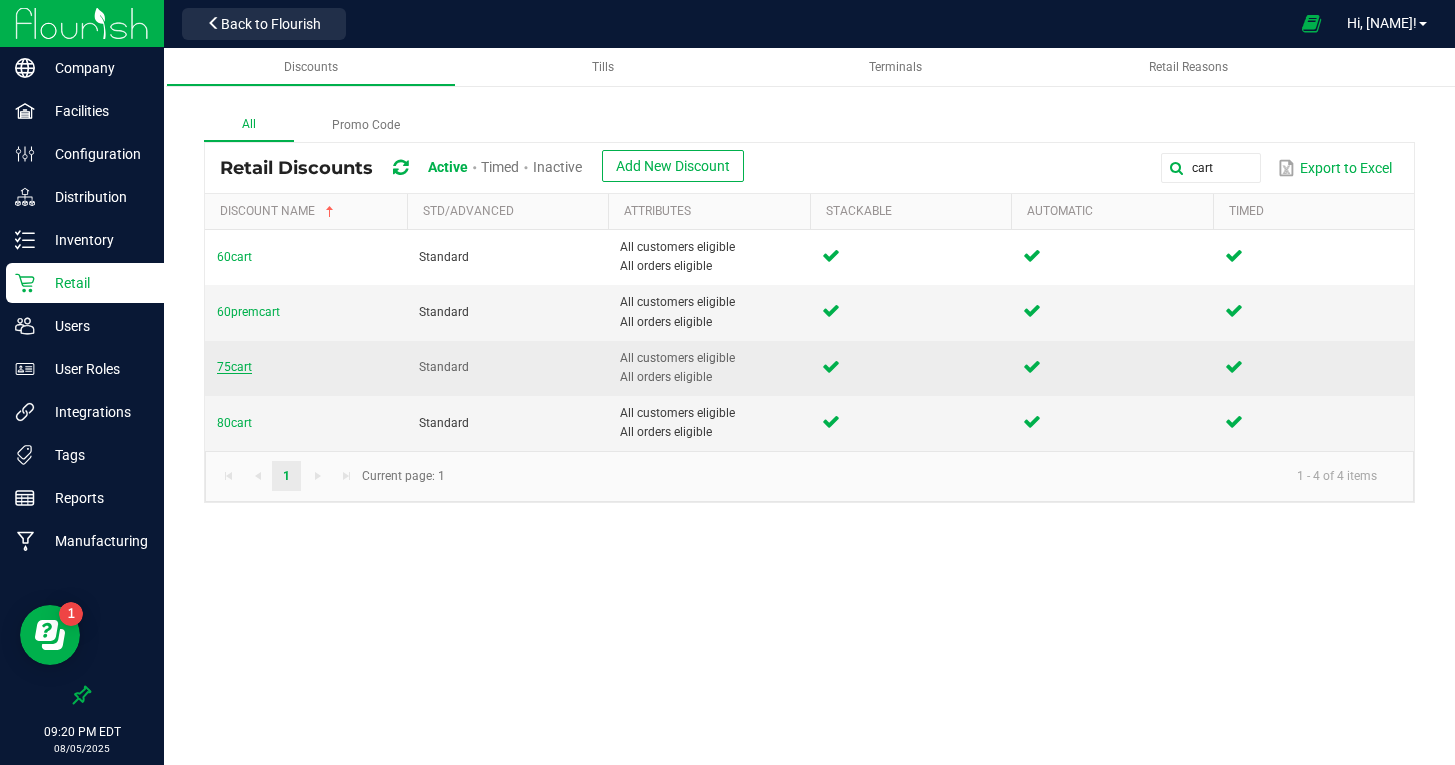 click on "75cart" at bounding box center (234, 367) 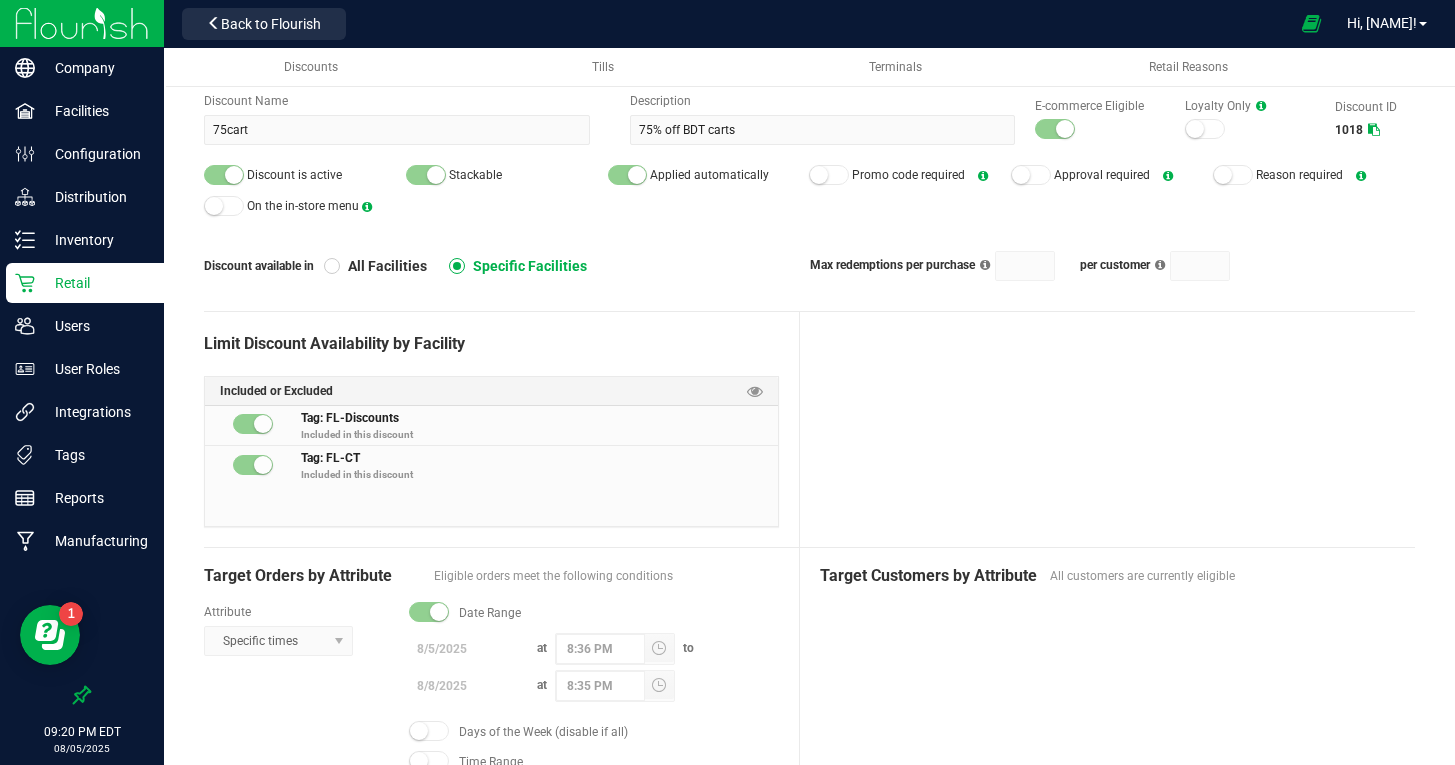 scroll, scrollTop: 93, scrollLeft: 0, axis: vertical 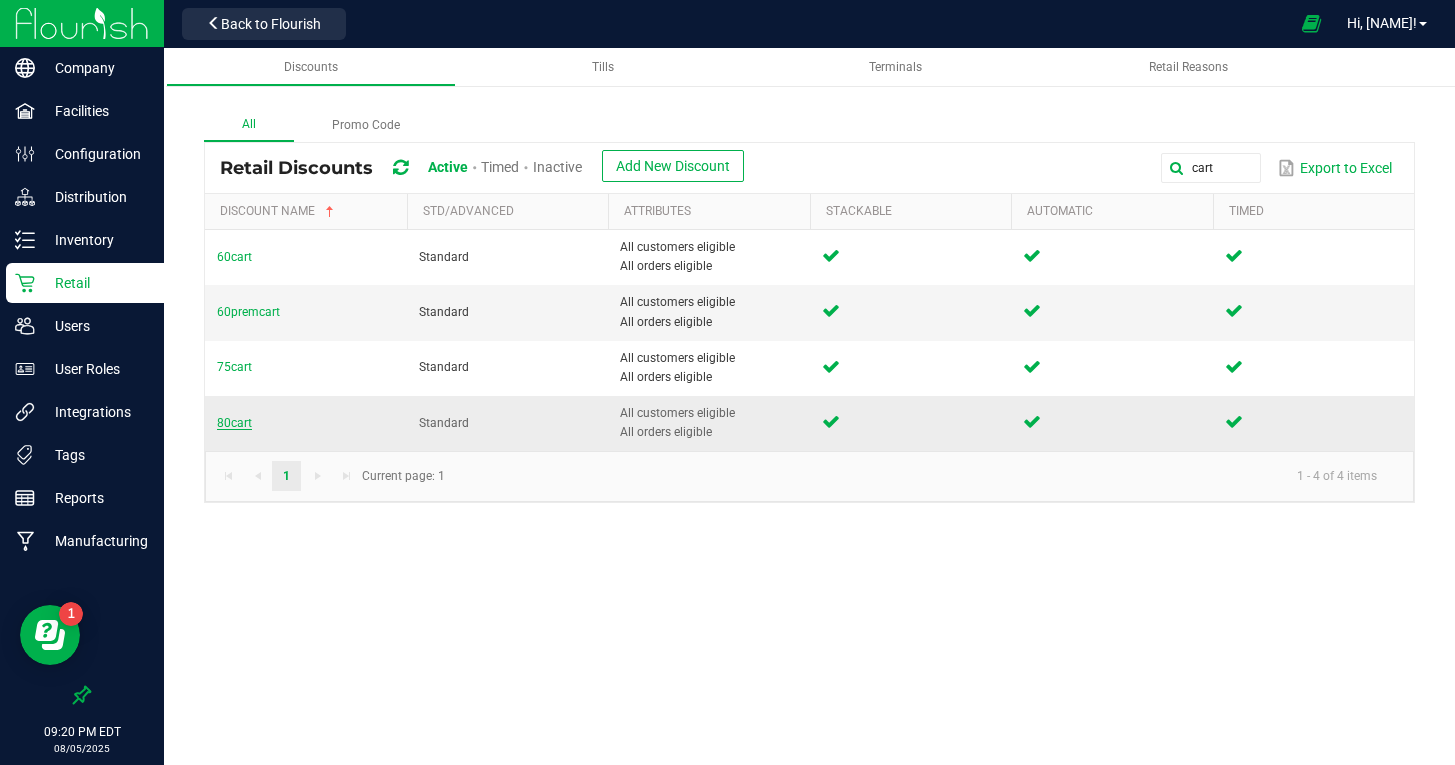 click on "80cart" at bounding box center [234, 423] 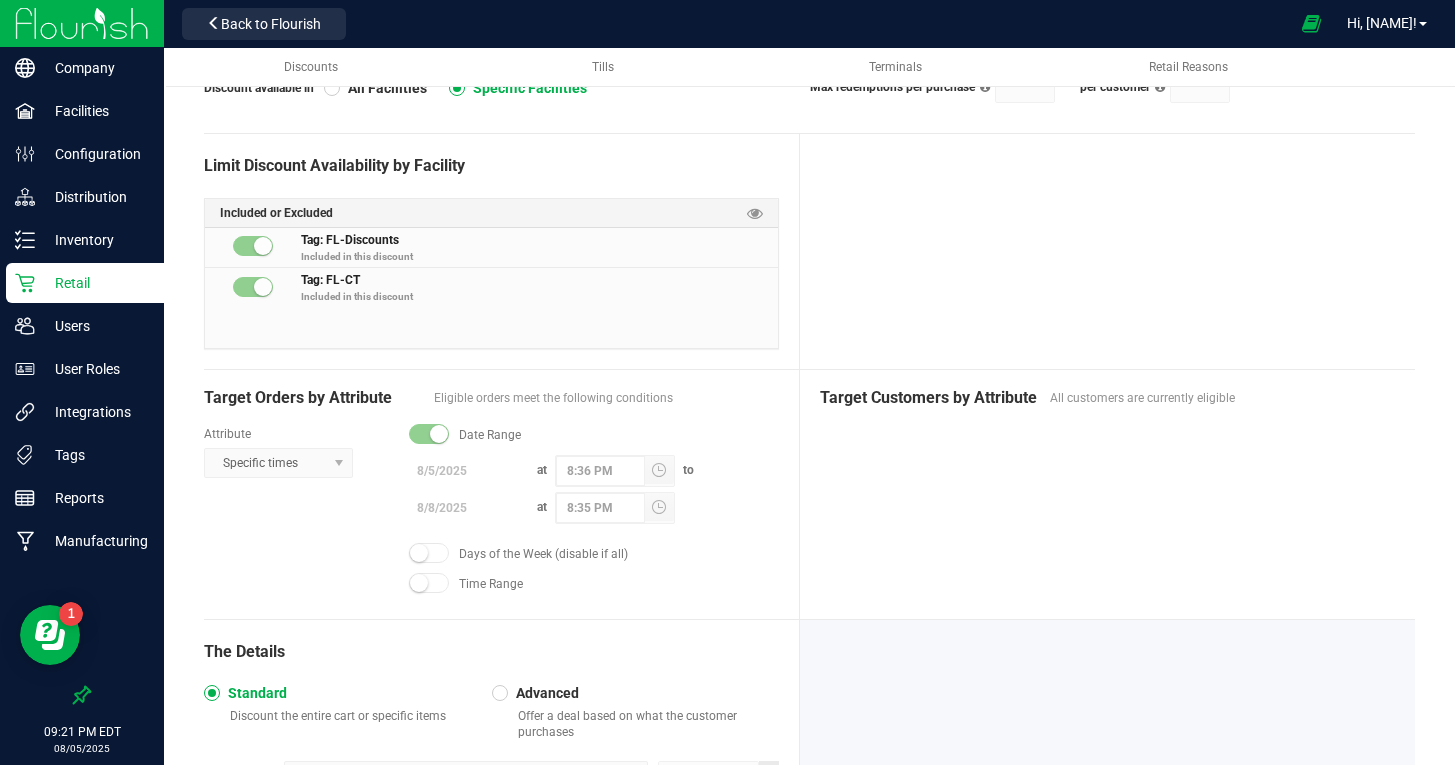 scroll, scrollTop: 0, scrollLeft: 0, axis: both 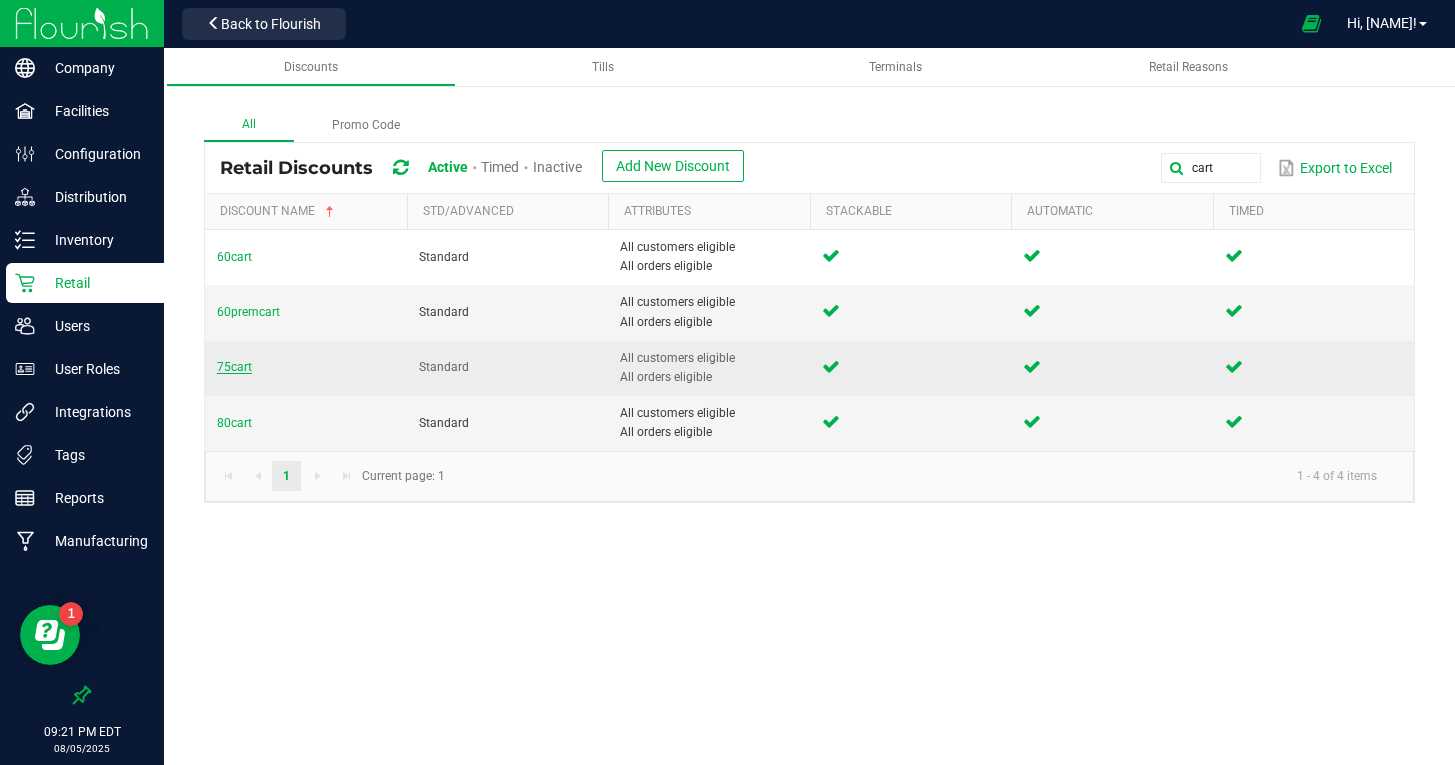 click on "75cart" at bounding box center (234, 367) 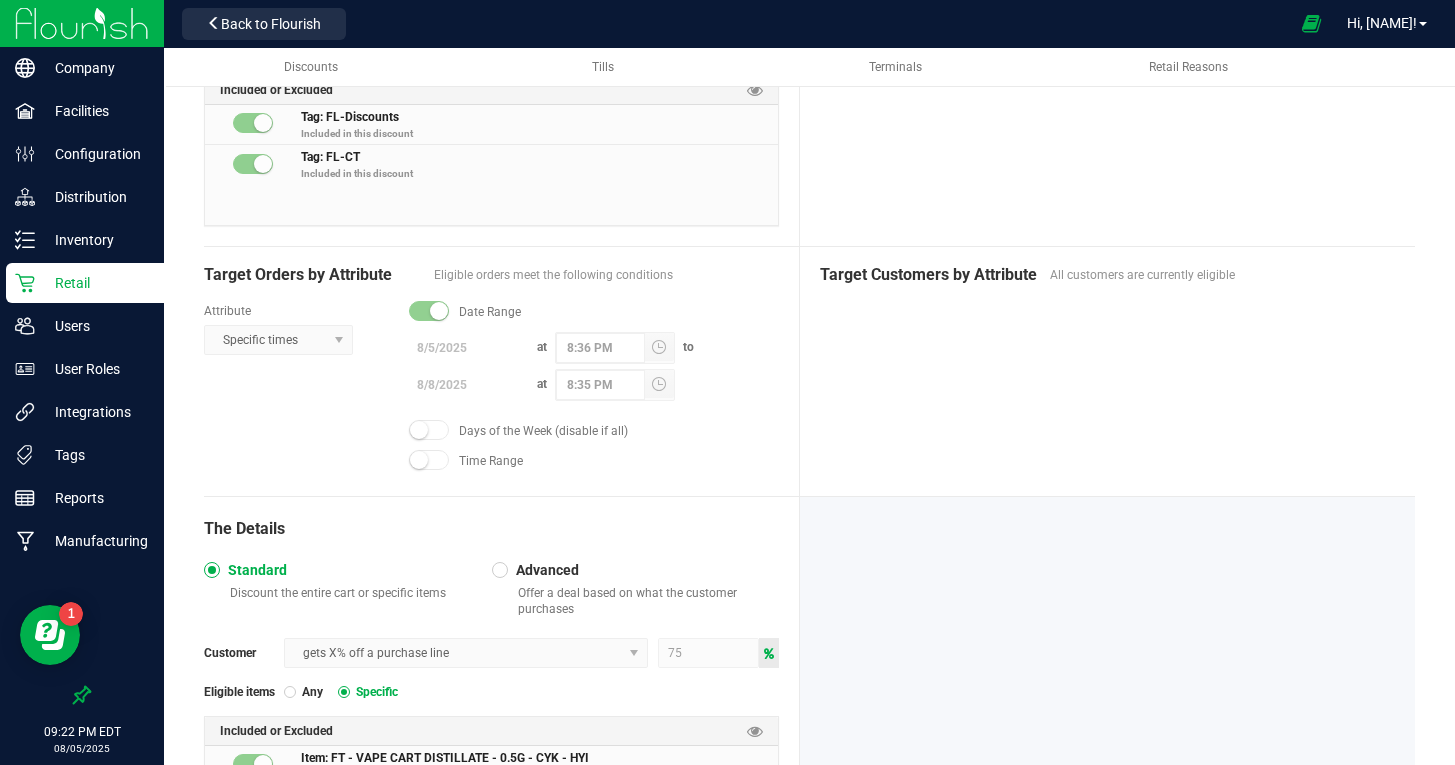 scroll, scrollTop: 550, scrollLeft: 0, axis: vertical 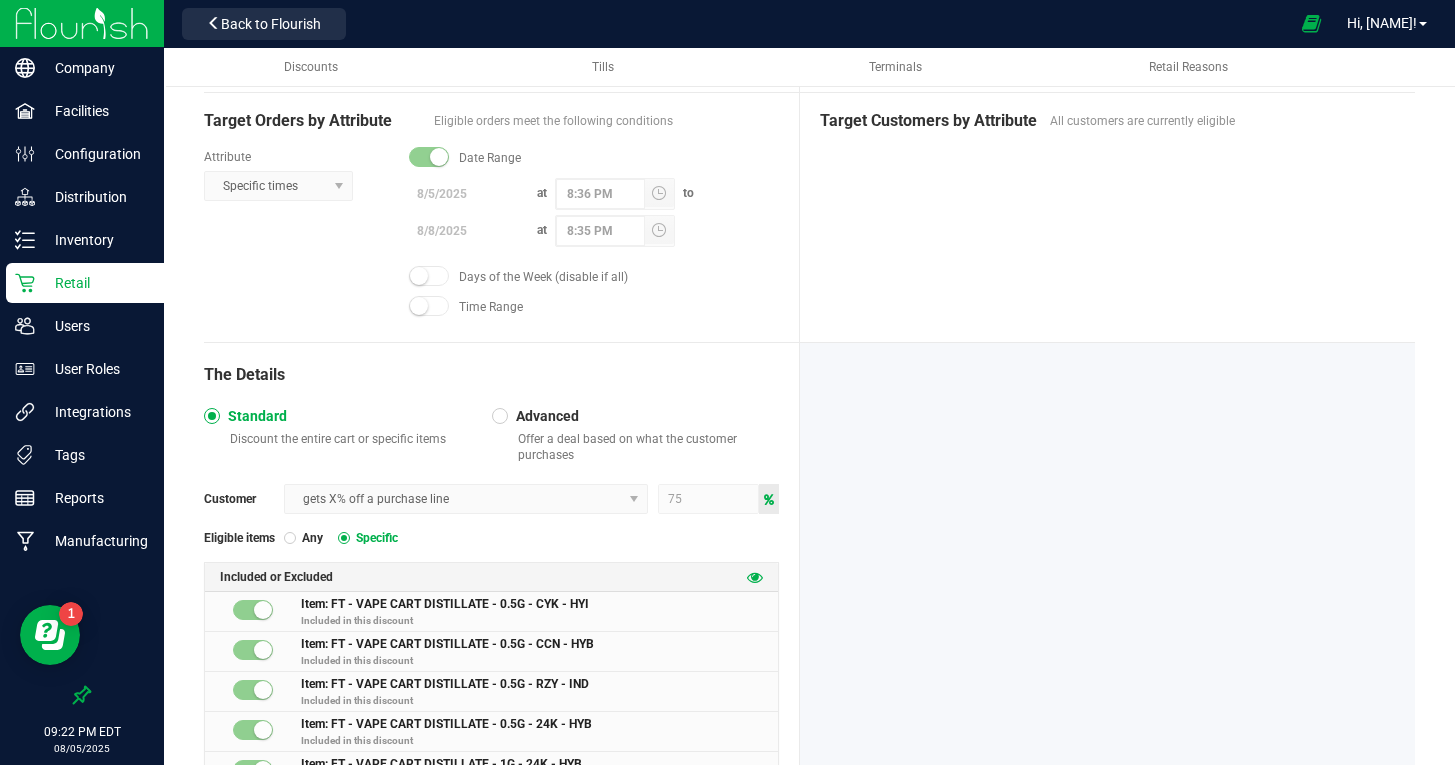 click at bounding box center (755, 577) 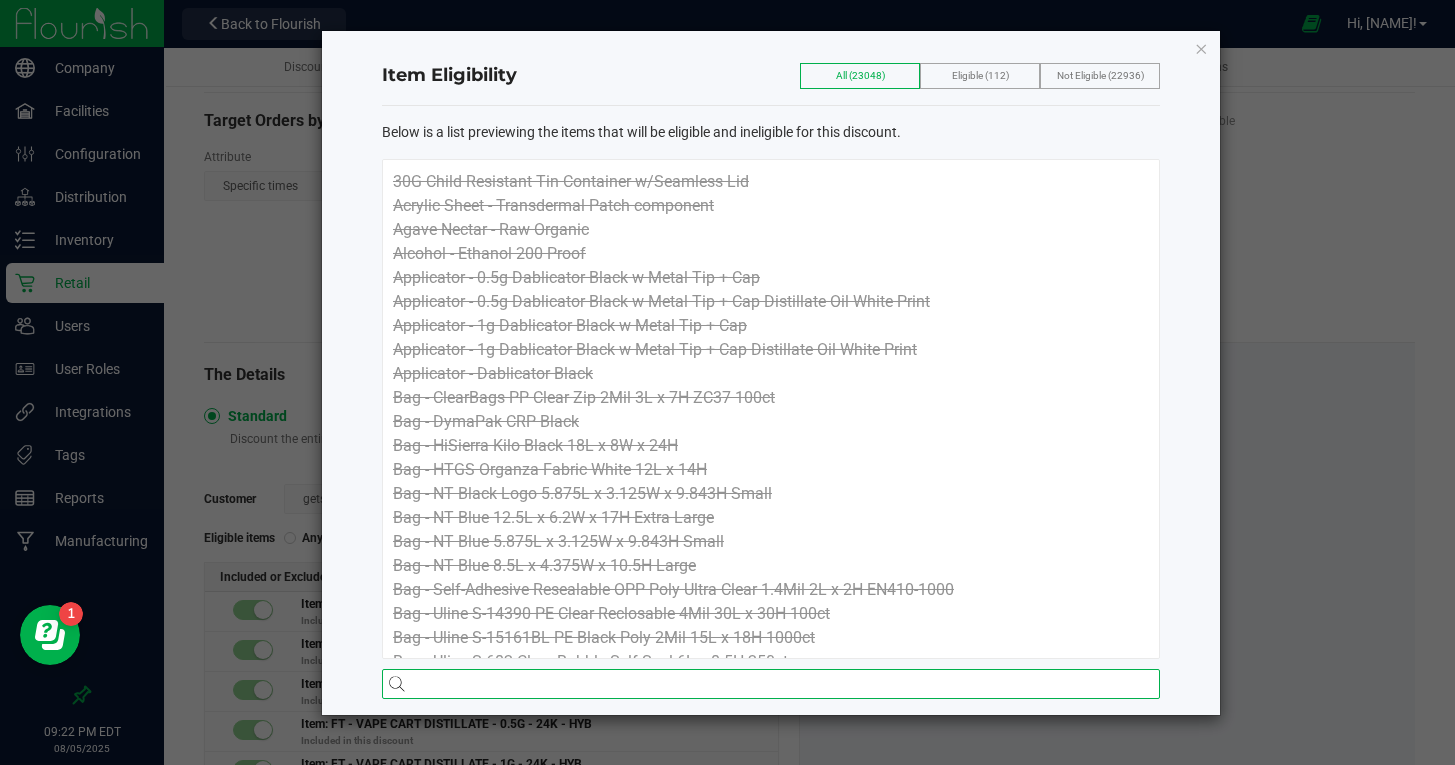 click at bounding box center (771, 684) 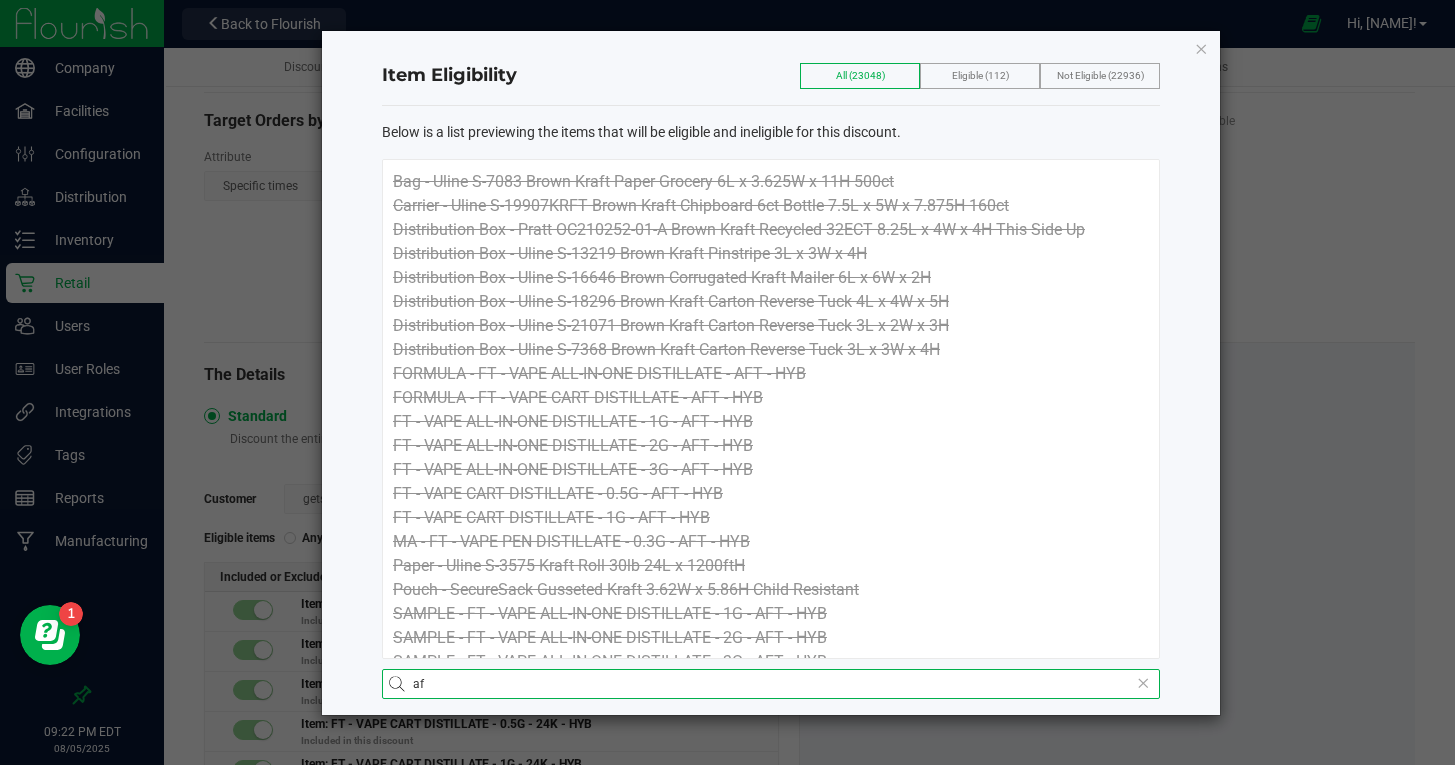 type on "a" 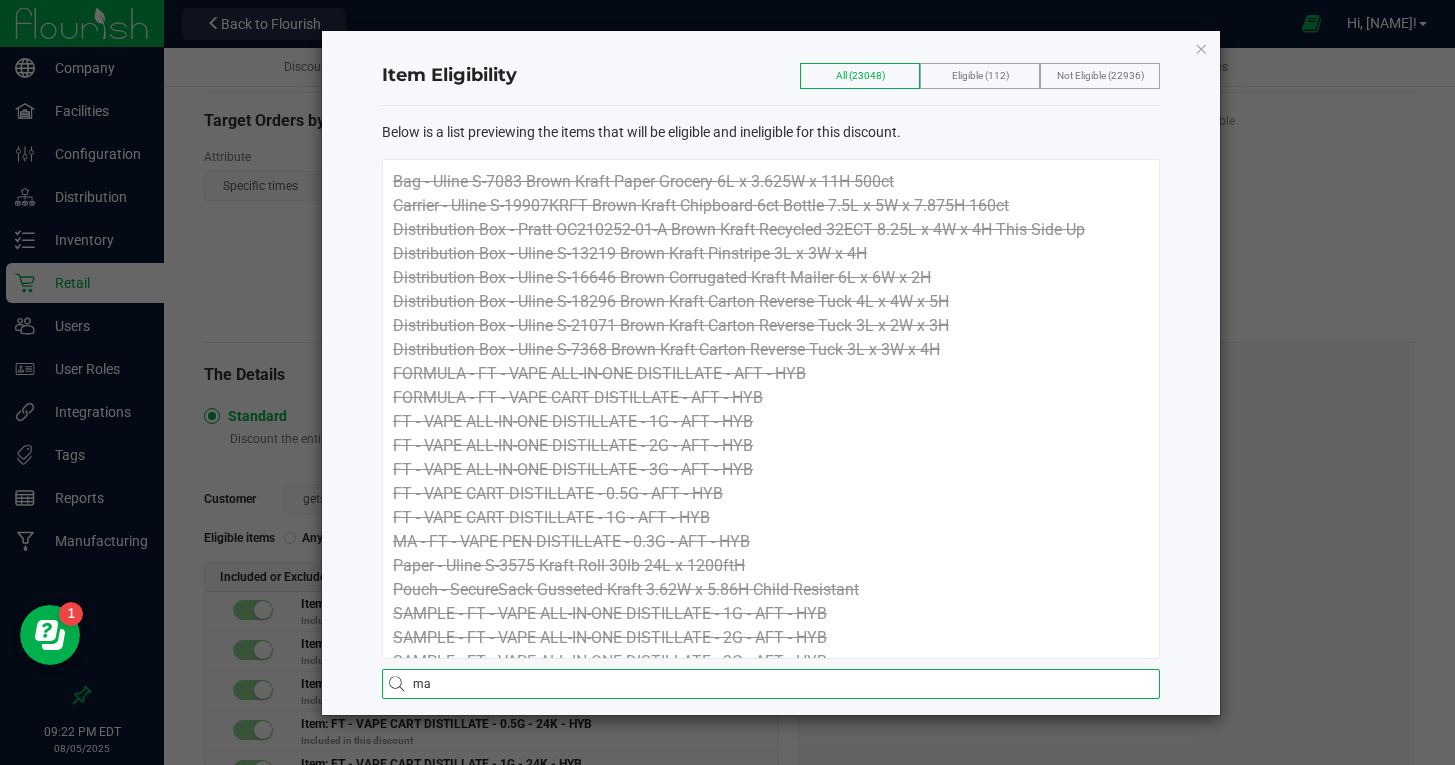 type on "maw" 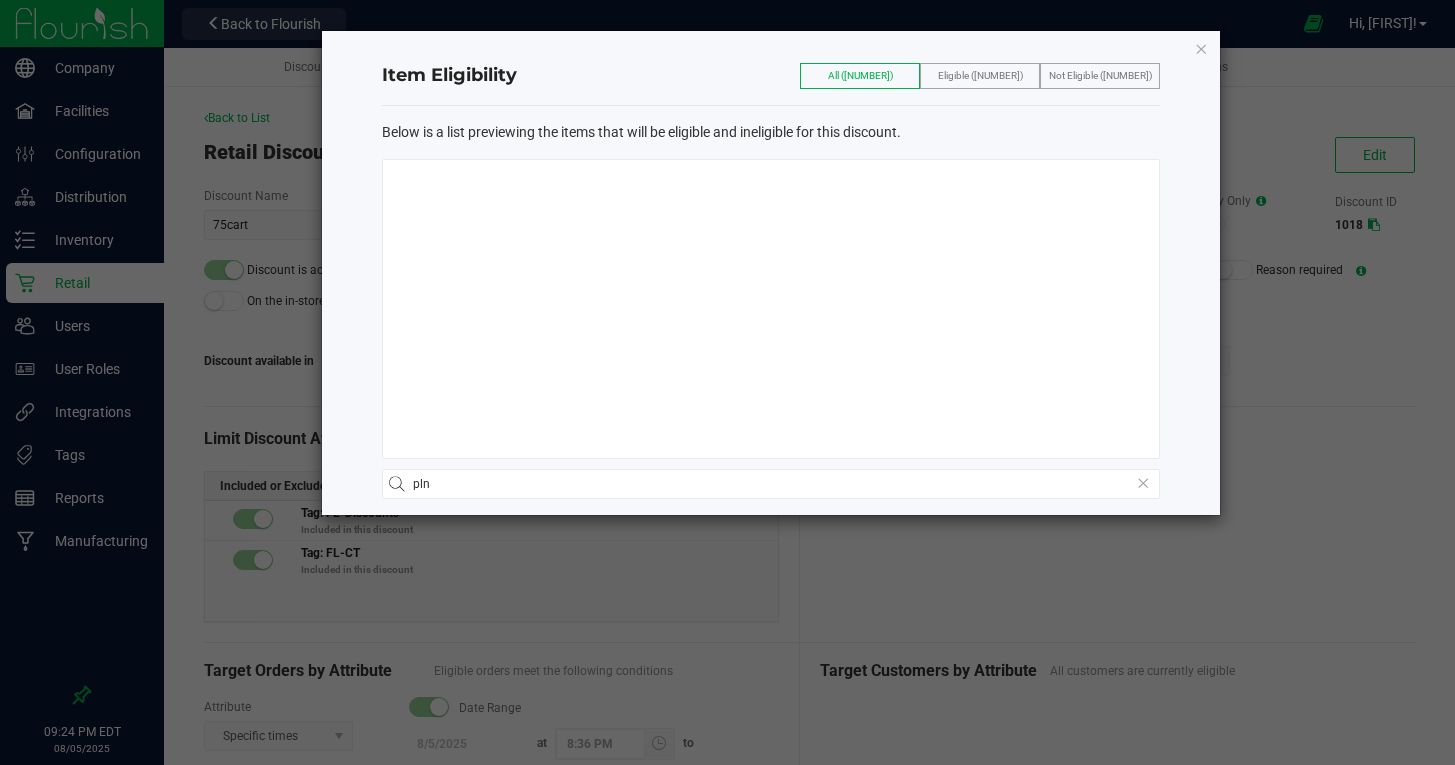 scroll, scrollTop: 0, scrollLeft: 0, axis: both 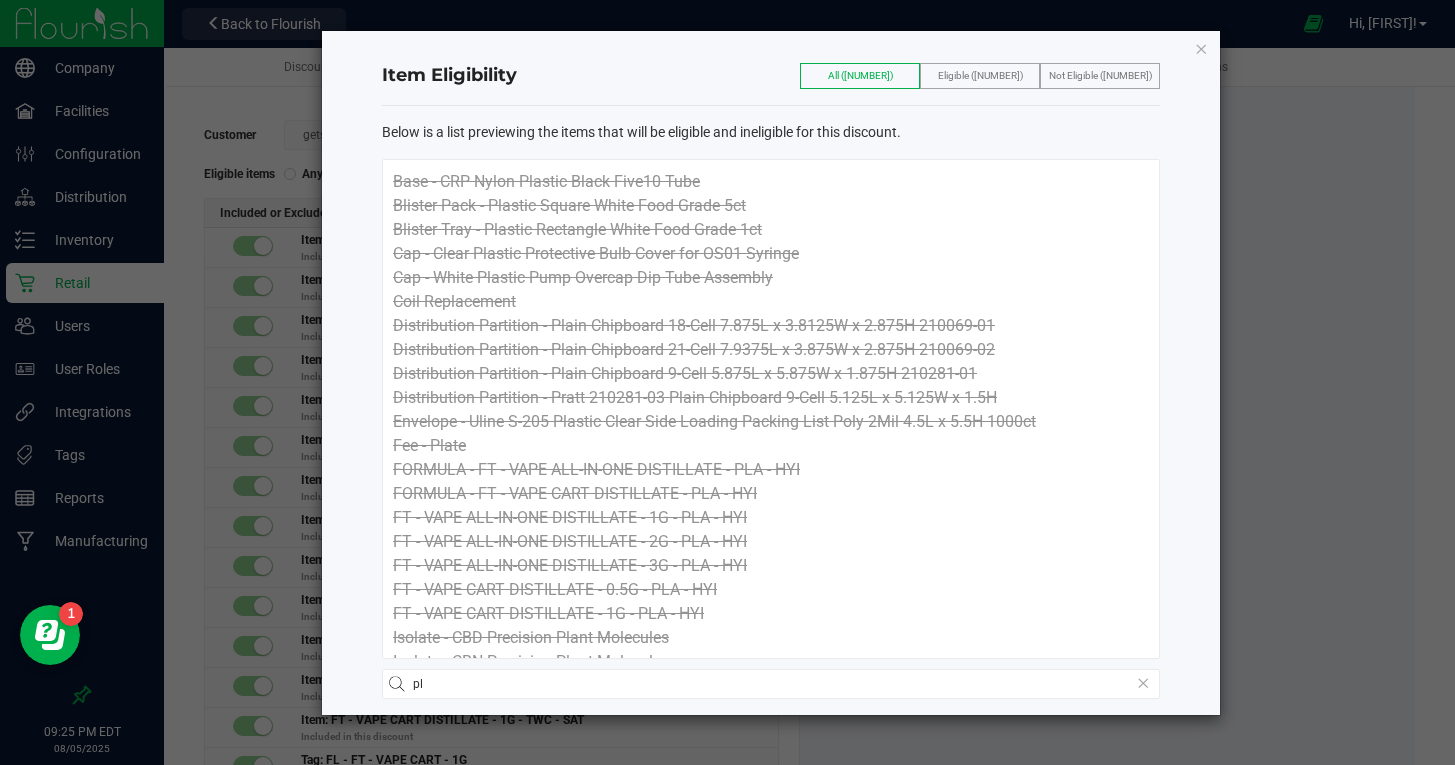 type on "p" 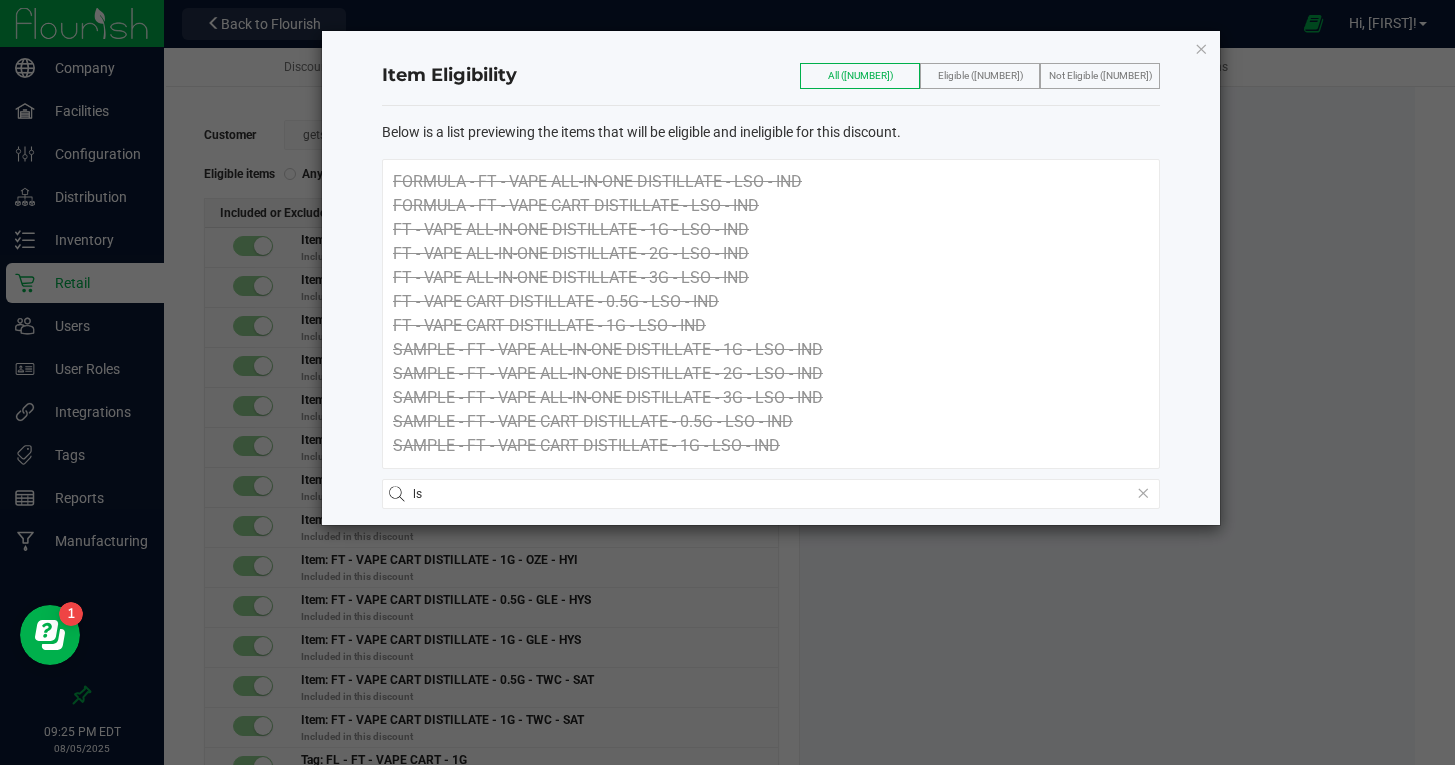 type on "l" 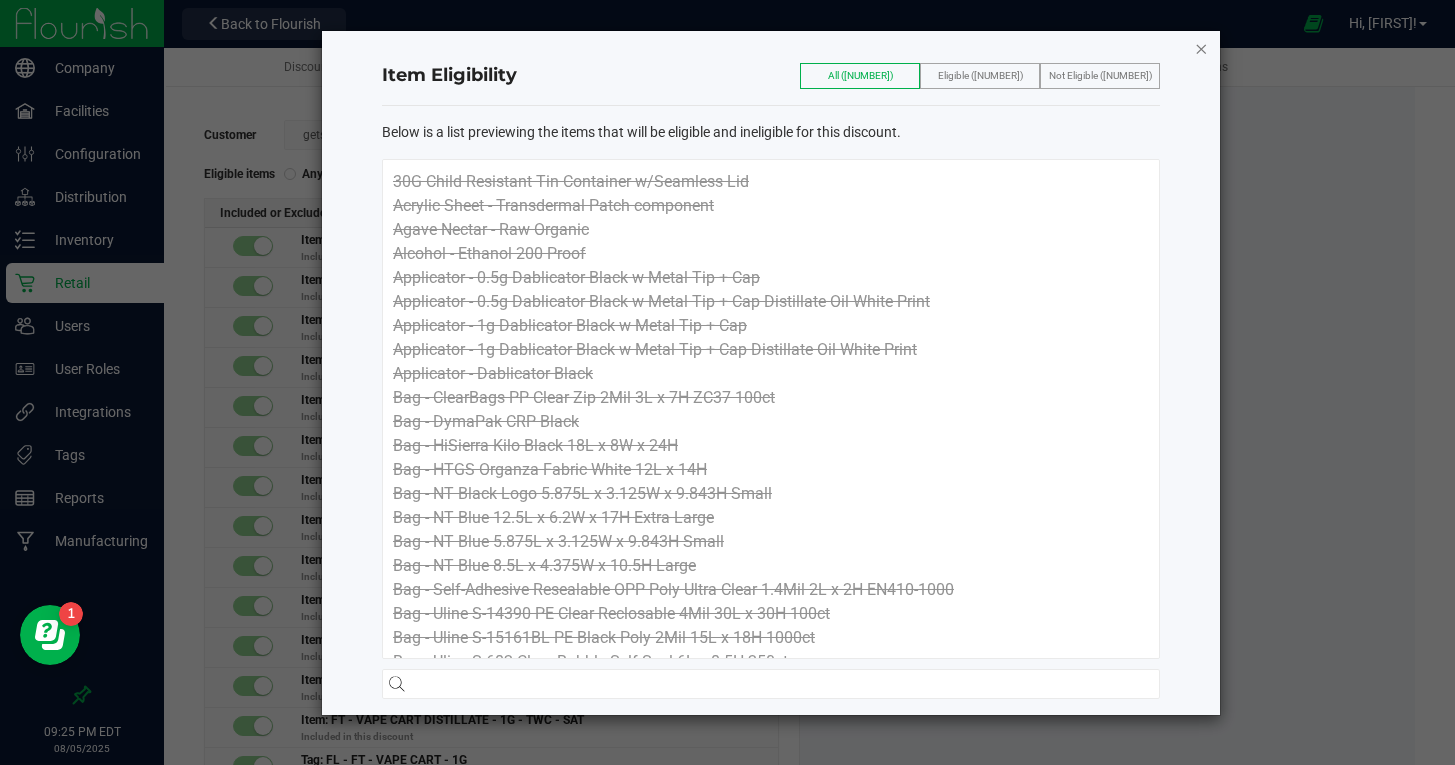 type 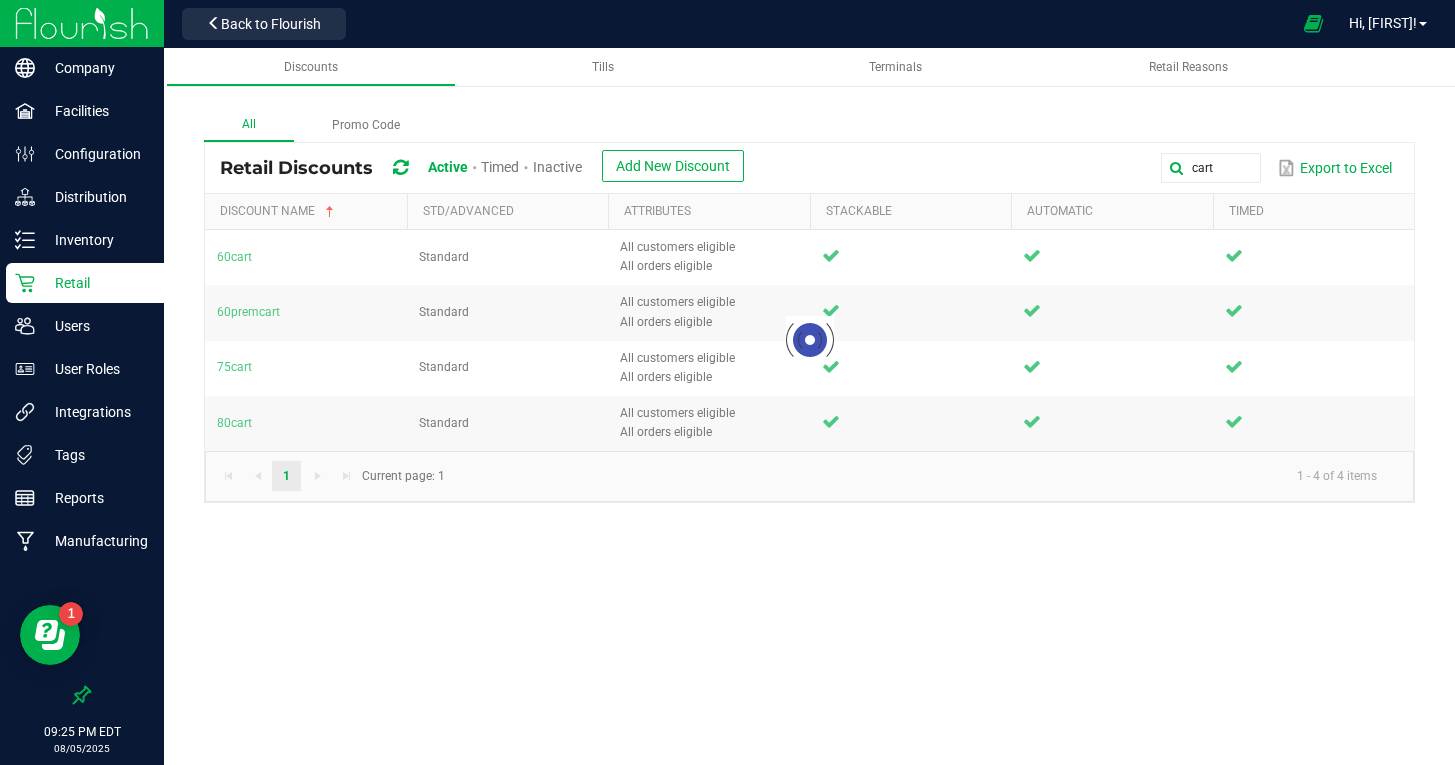 scroll, scrollTop: 0, scrollLeft: 0, axis: both 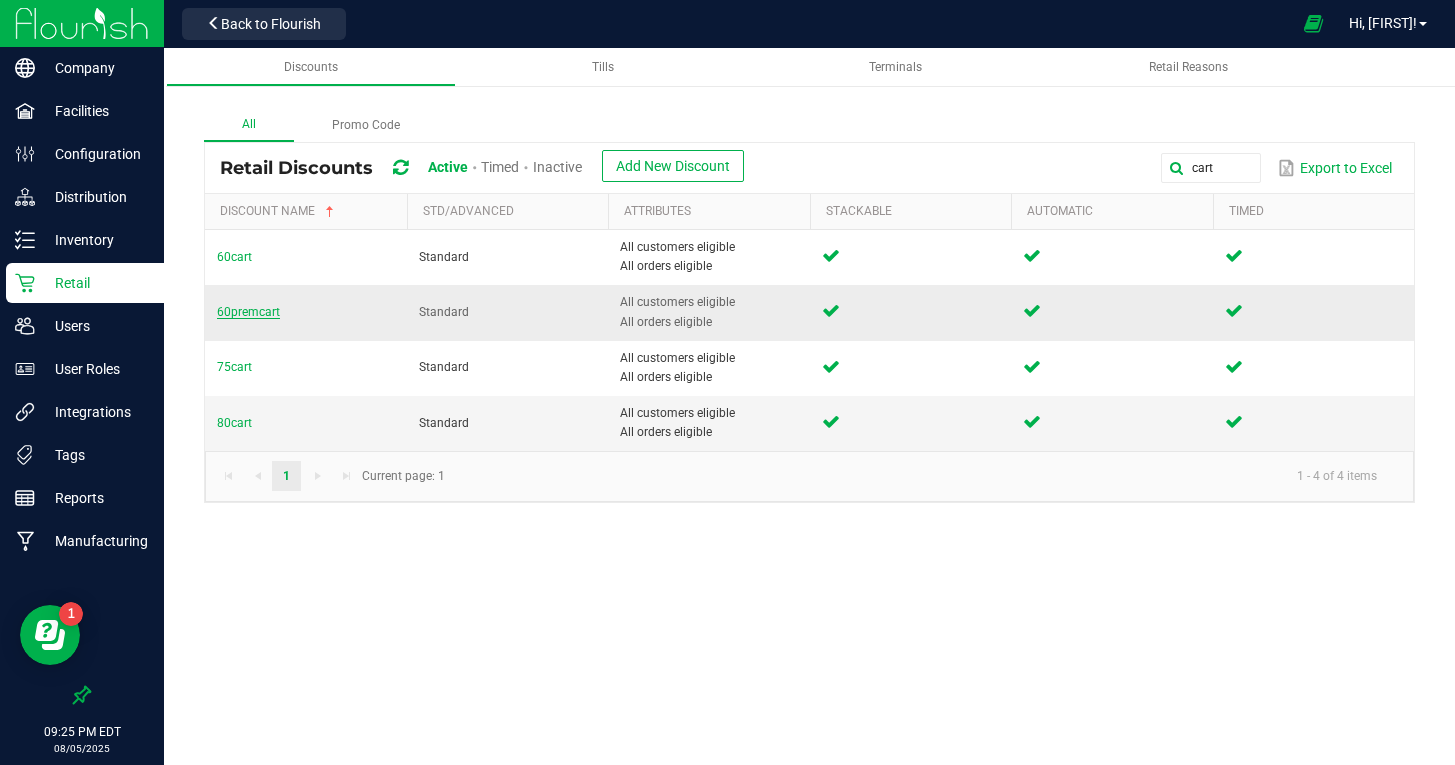 click on "60premcart" at bounding box center [248, 312] 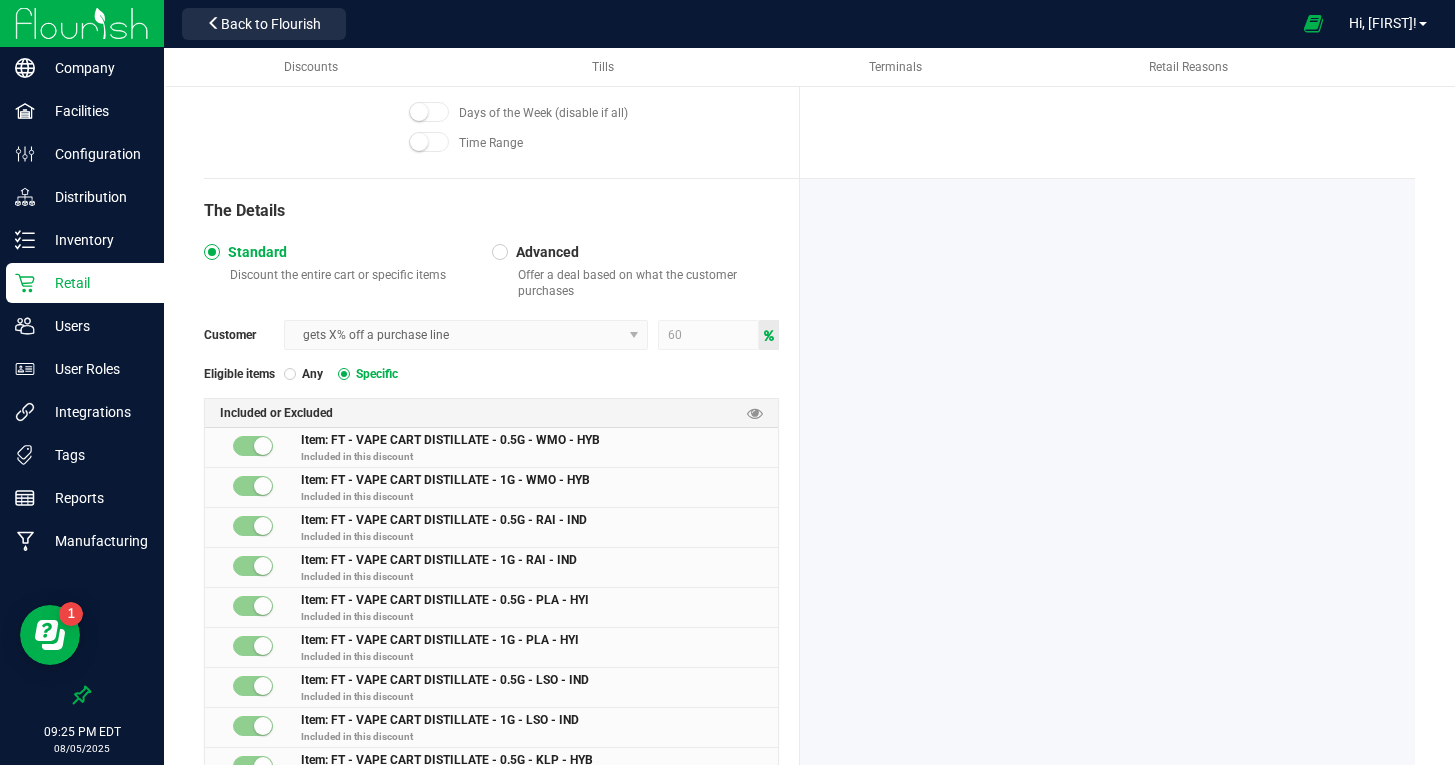 scroll, scrollTop: 623, scrollLeft: 0, axis: vertical 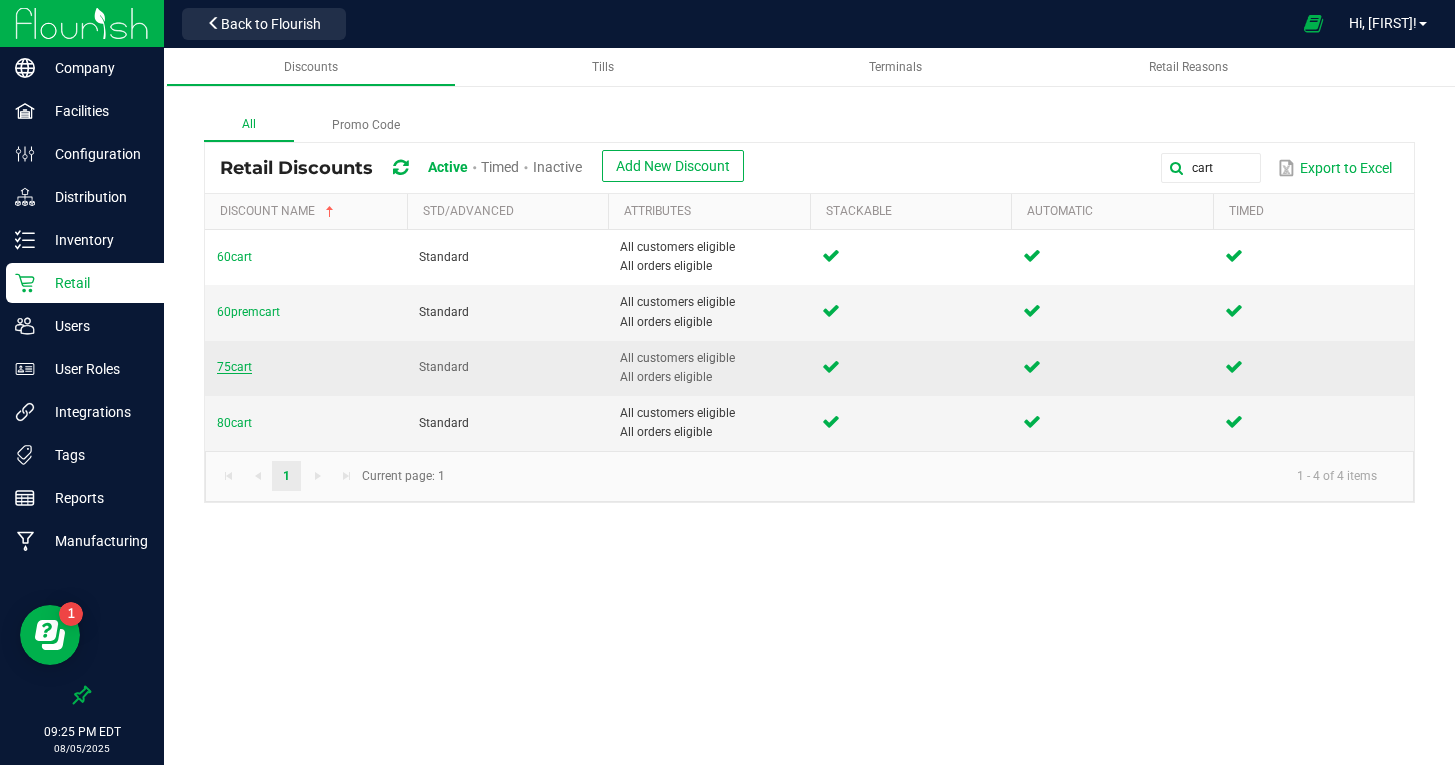 click on "75cart" at bounding box center [234, 367] 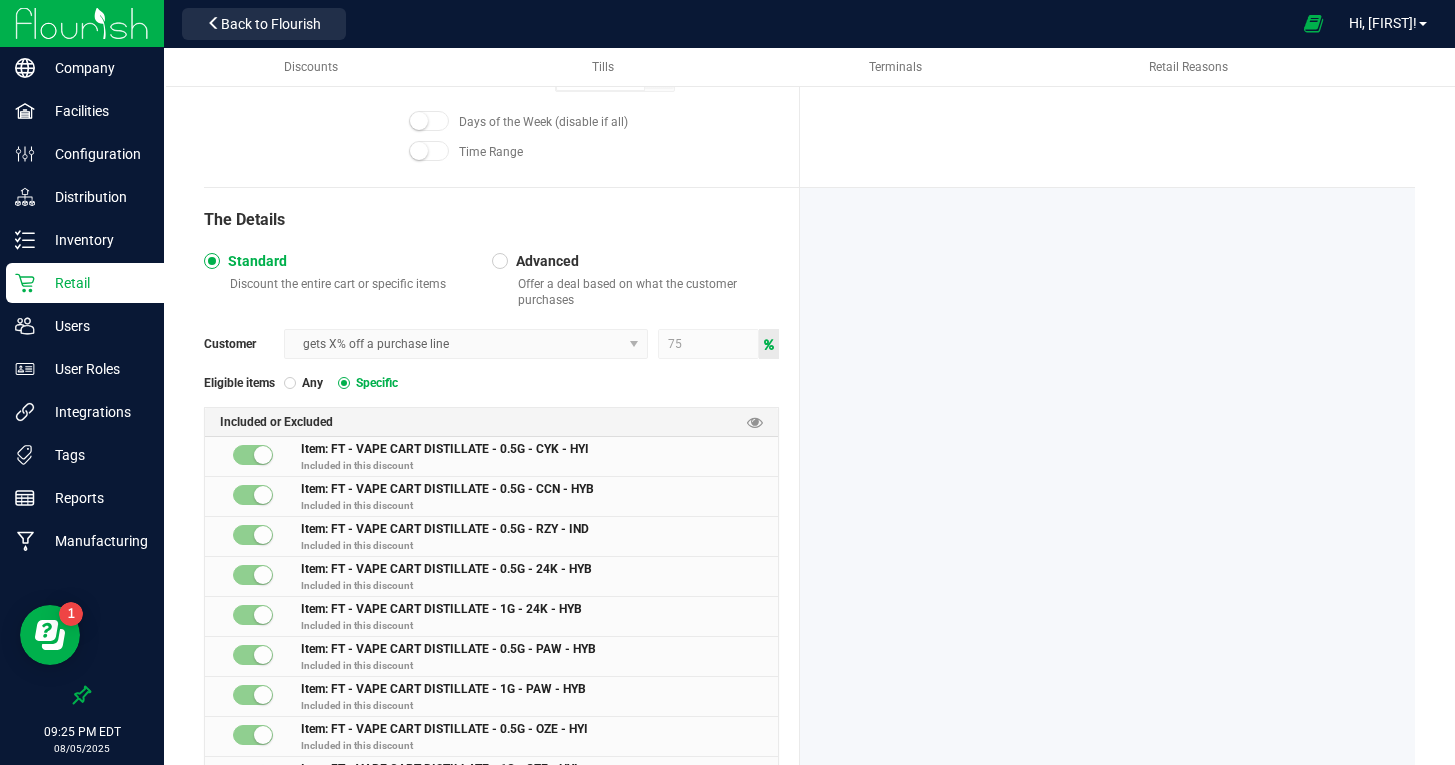 scroll, scrollTop: 782, scrollLeft: 0, axis: vertical 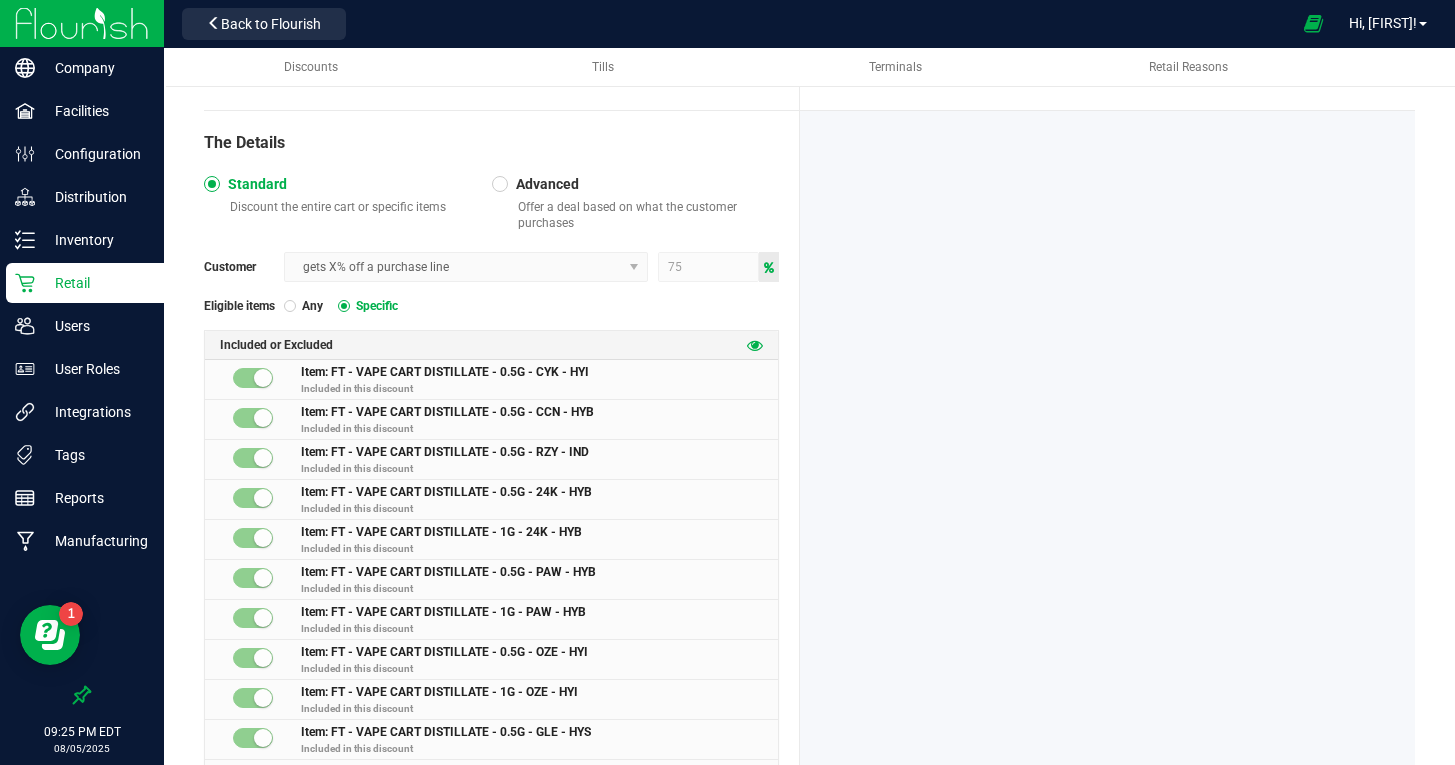 click at bounding box center [755, 345] 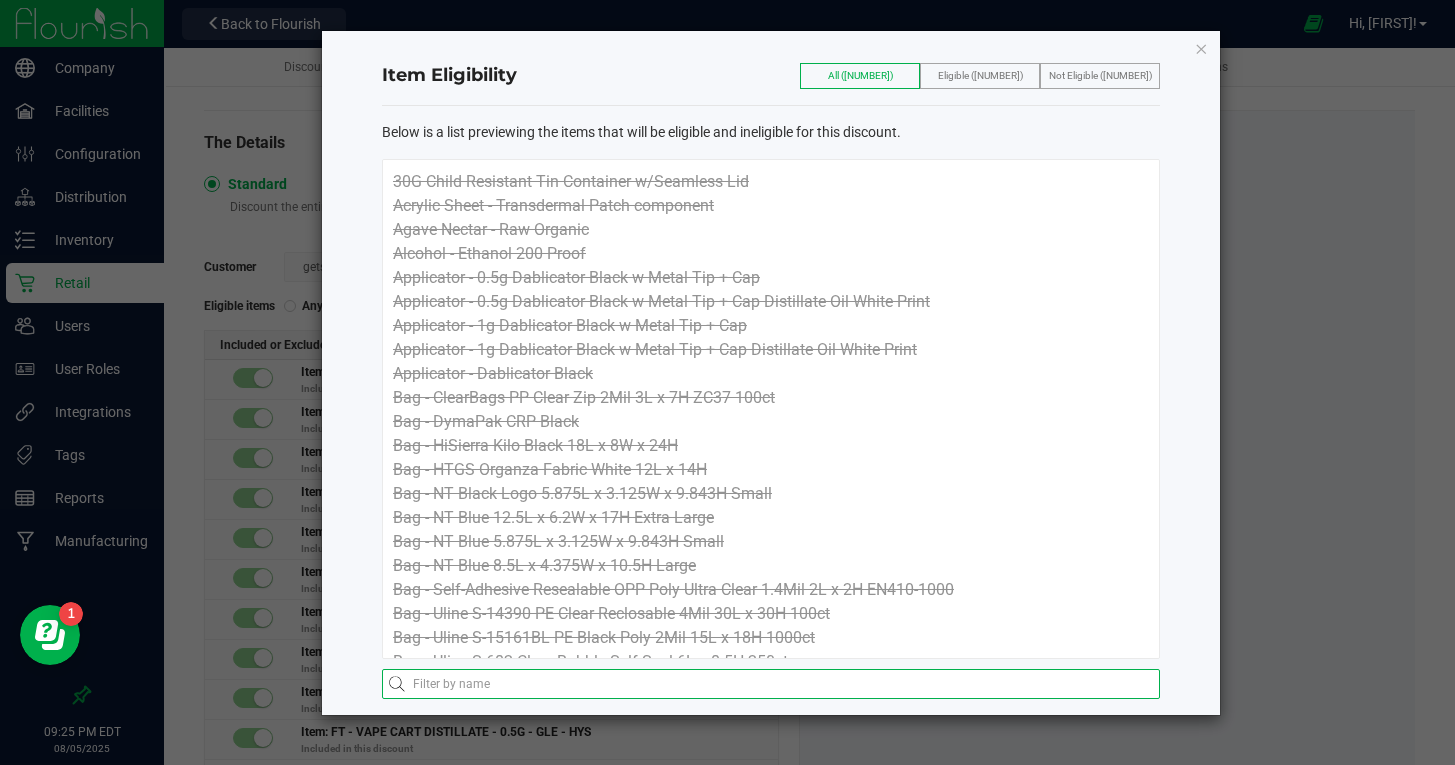 click at bounding box center (771, 684) 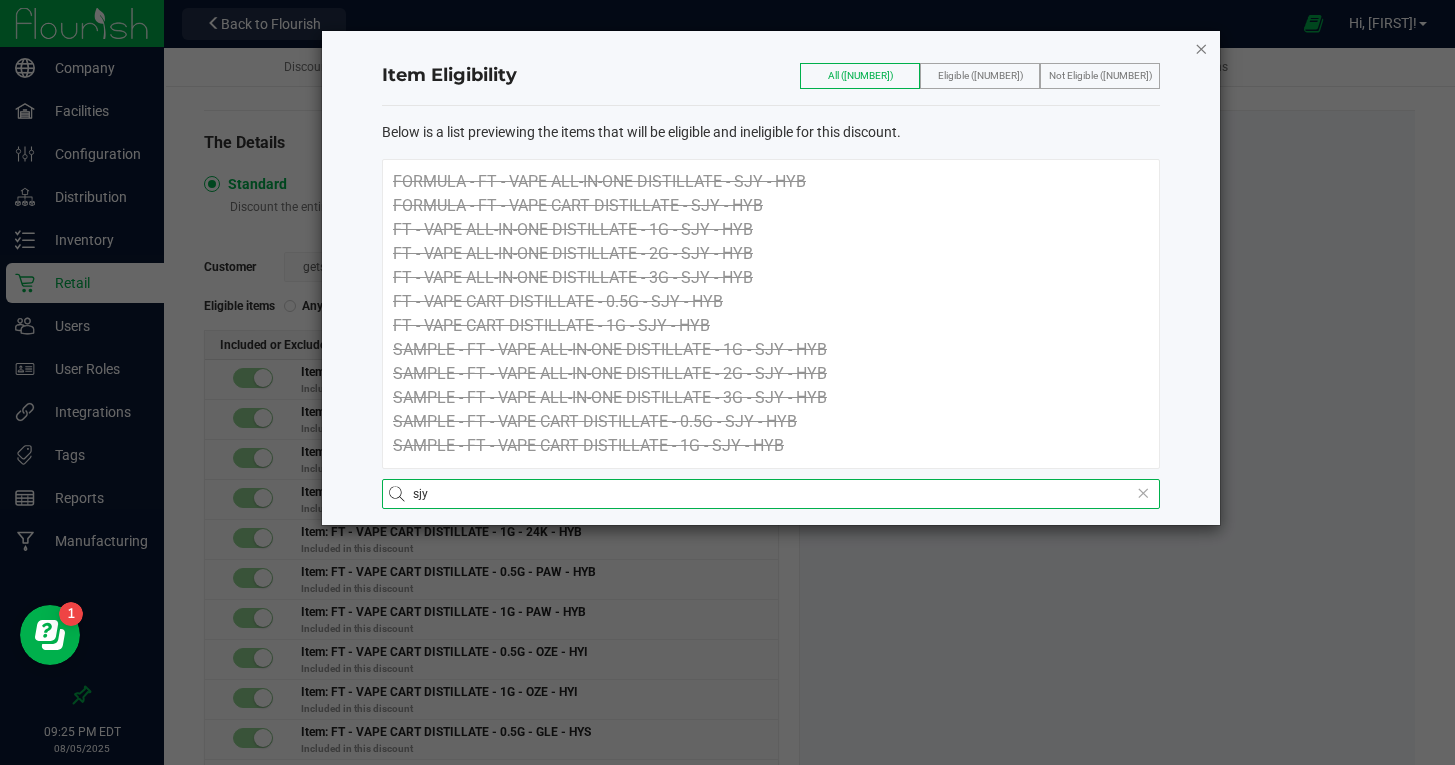 type on "sjy" 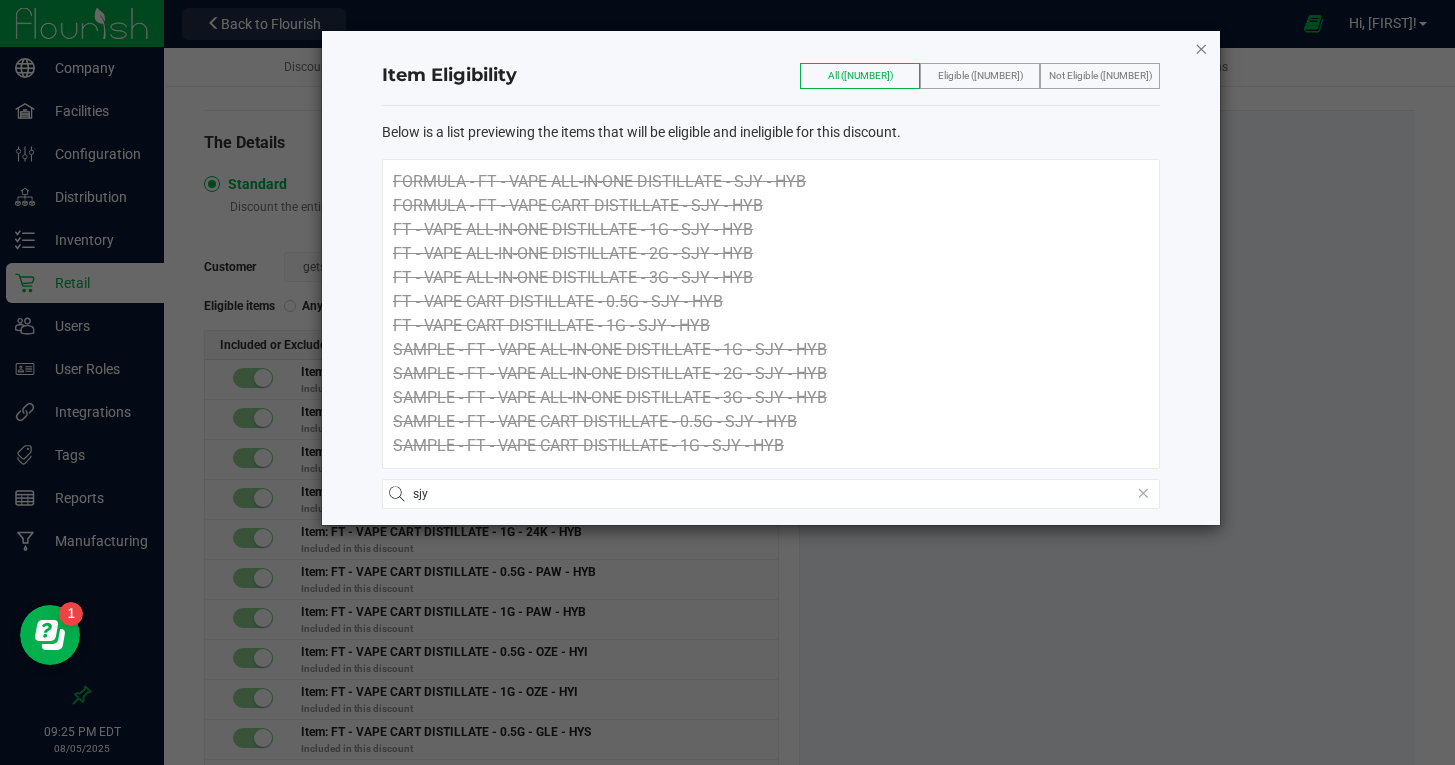 click 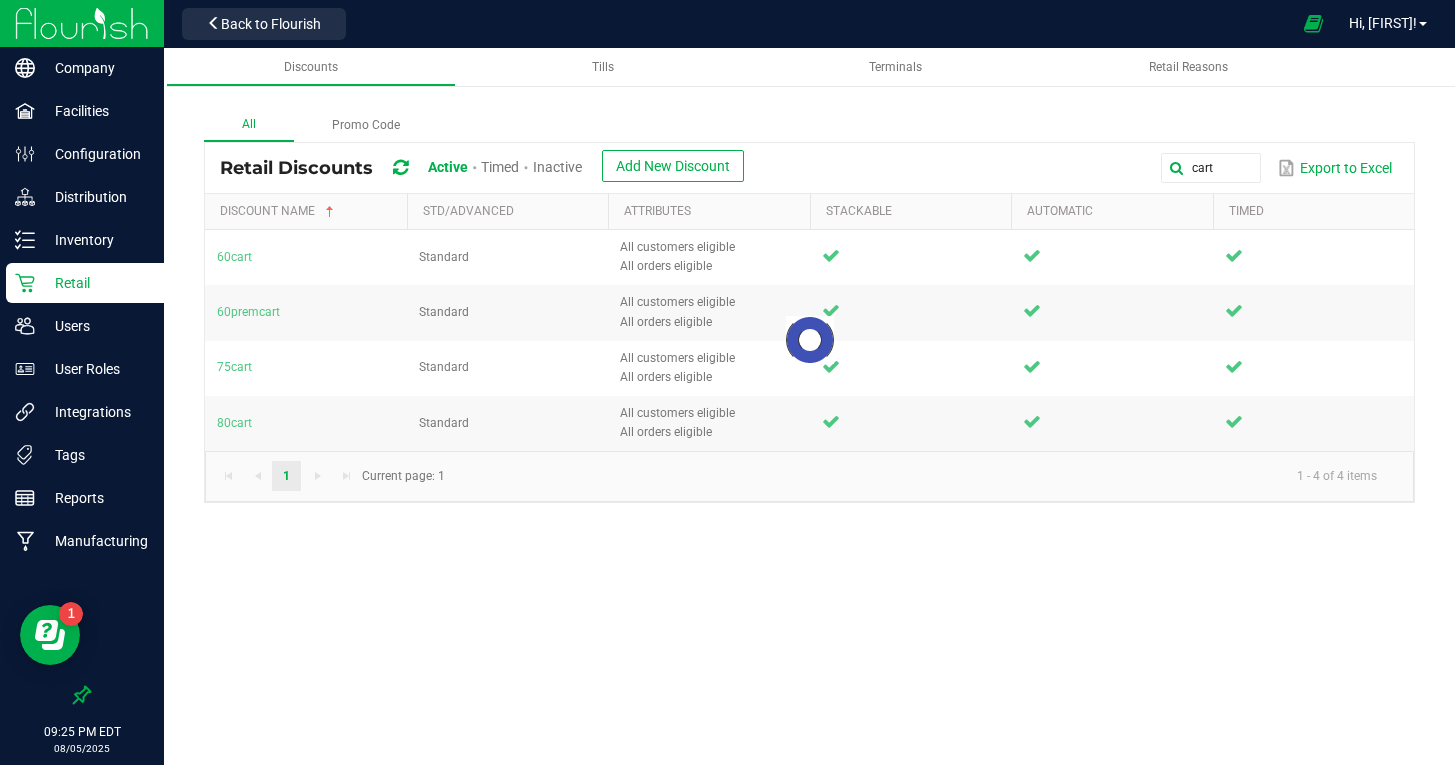 scroll, scrollTop: 0, scrollLeft: 0, axis: both 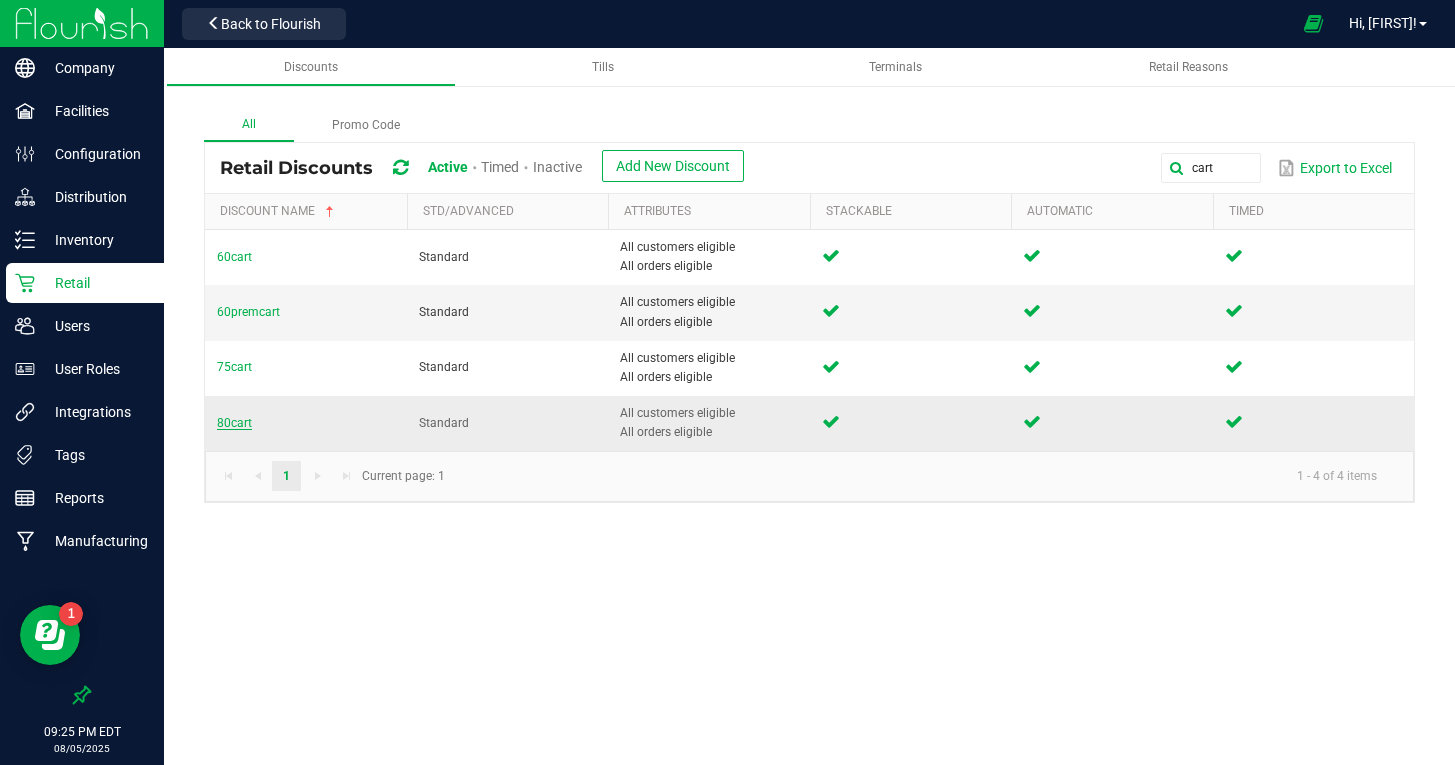click on "80cart" at bounding box center [234, 423] 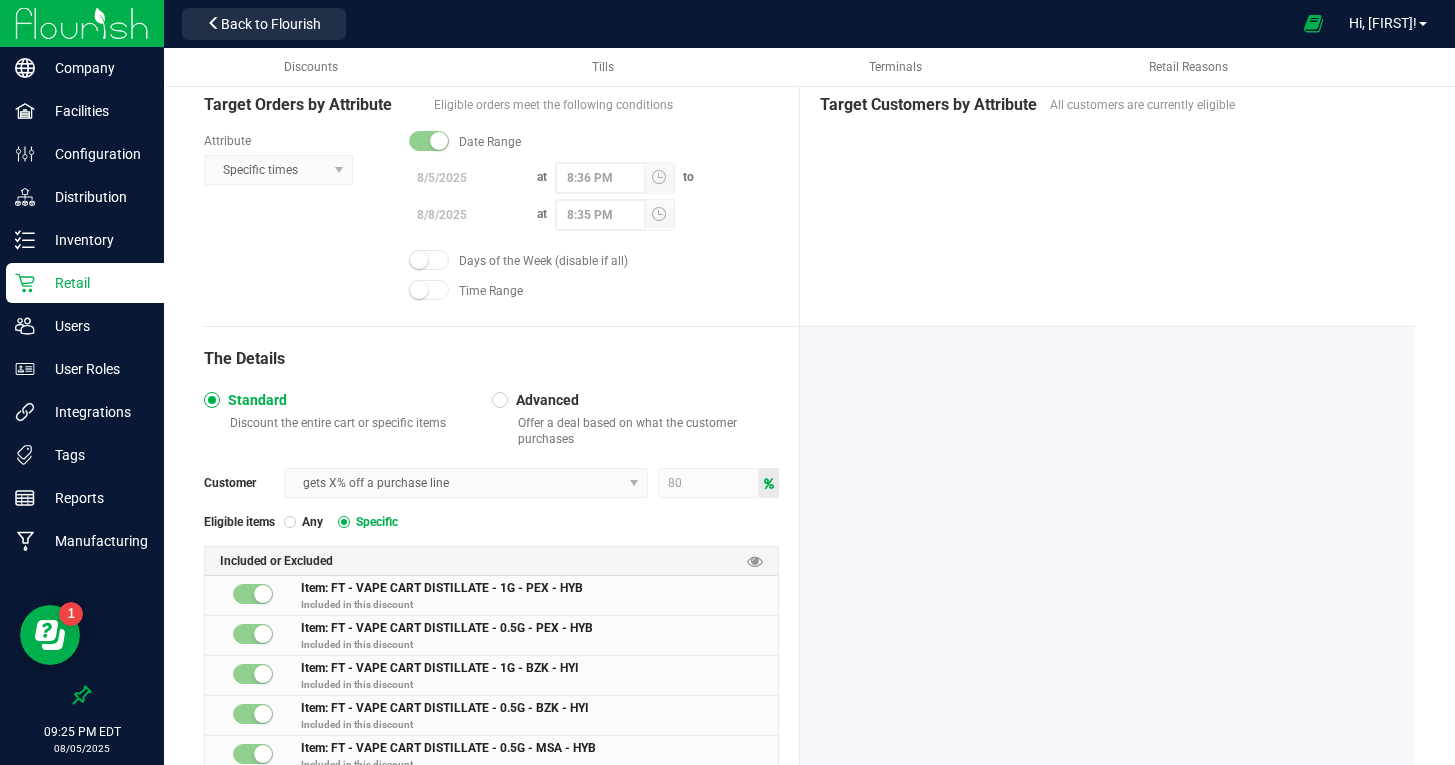 scroll, scrollTop: 567, scrollLeft: 0, axis: vertical 